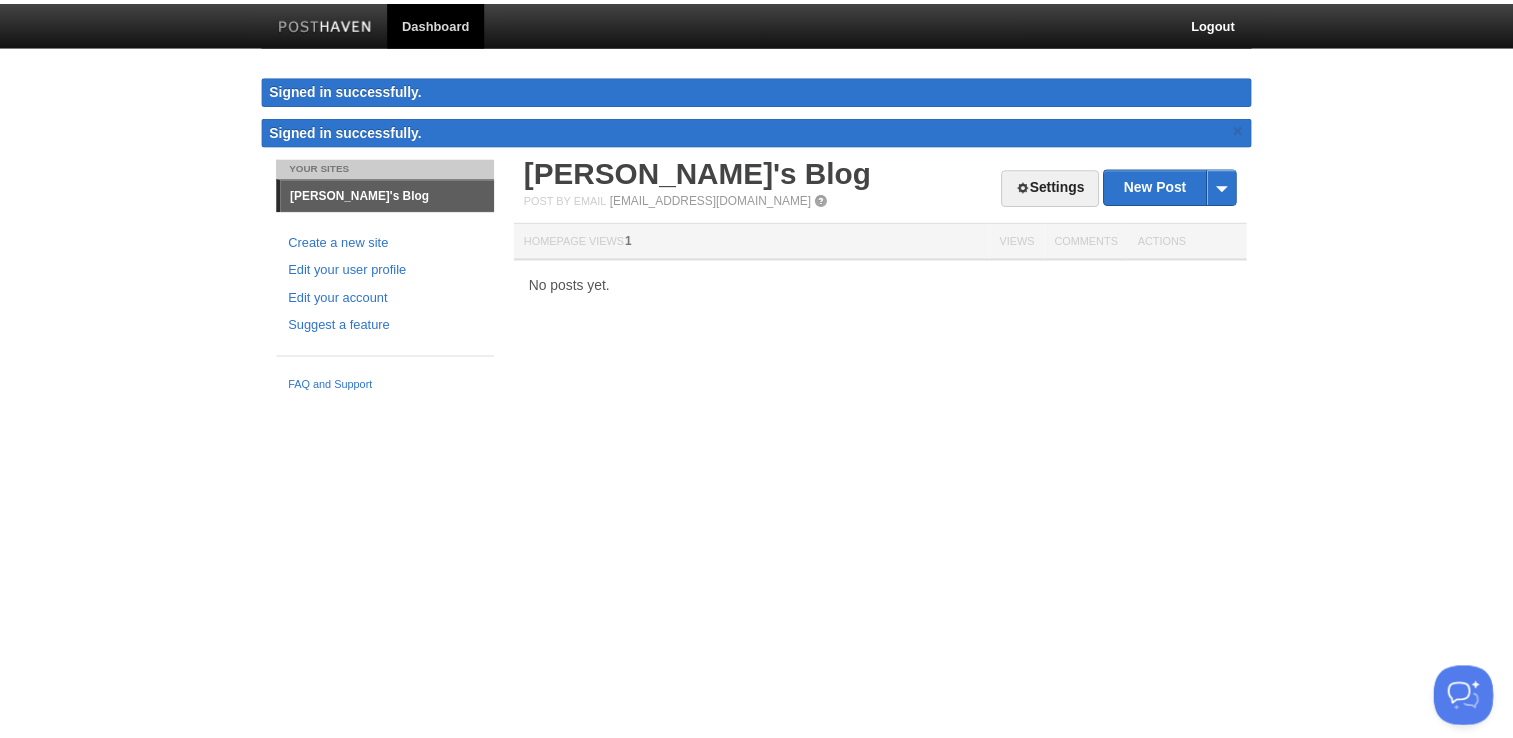 scroll, scrollTop: 0, scrollLeft: 0, axis: both 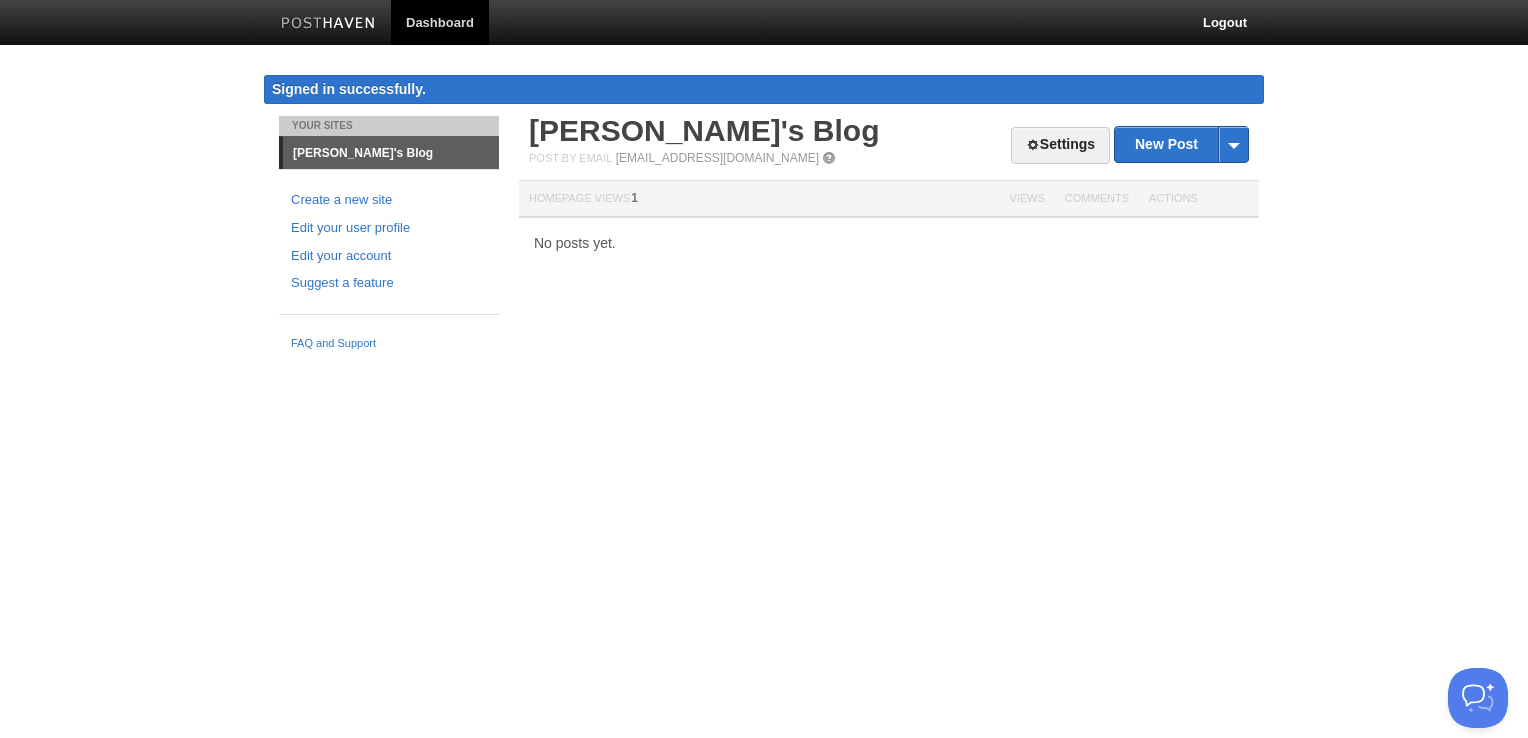 click on "Settings
New Post
by Web
by Email
Yamin's Blog
Post by Email
[EMAIL_ADDRESS][DOMAIN_NAME]
Homepage Views
1
Views
Comments
Actions
No posts yet." at bounding box center (889, 203) 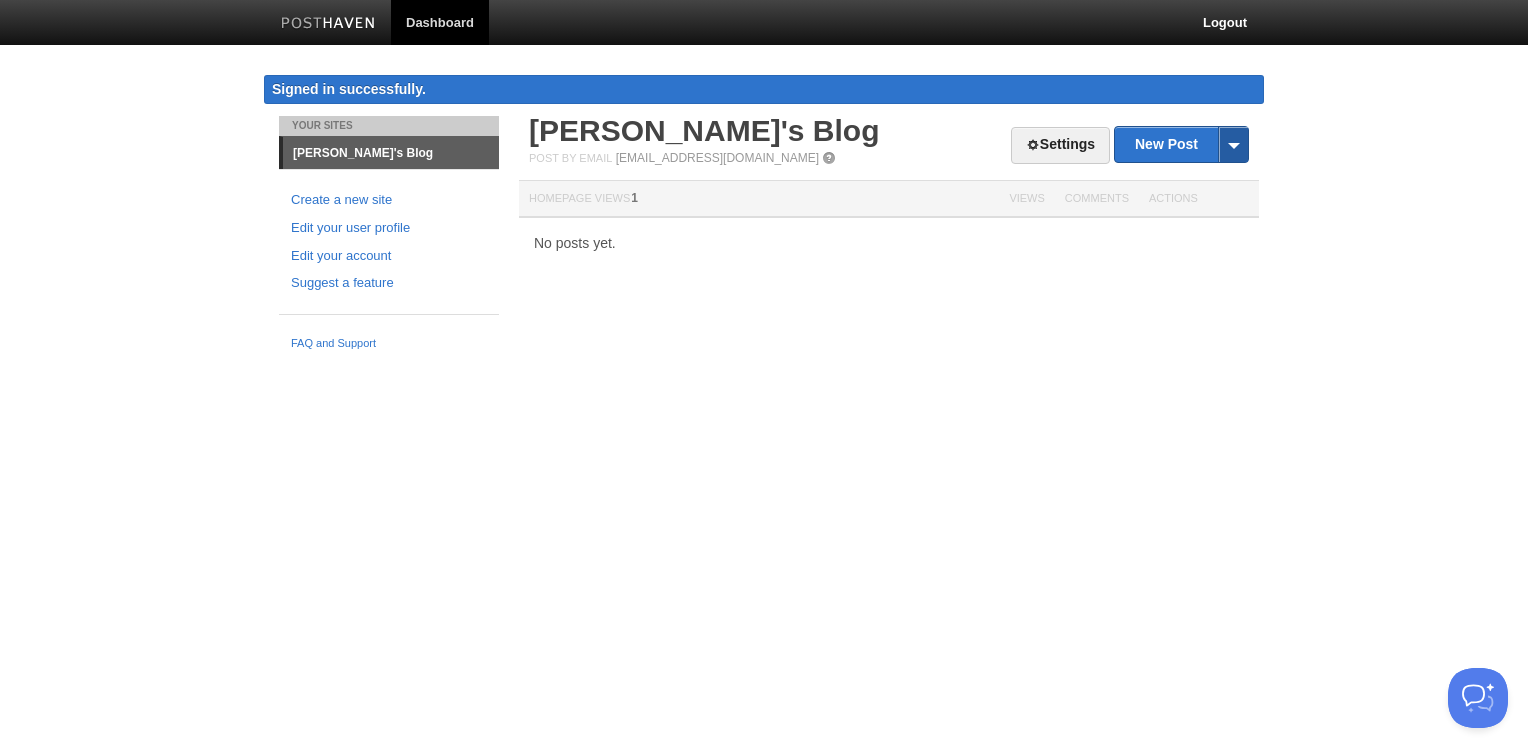 click at bounding box center (1233, 144) 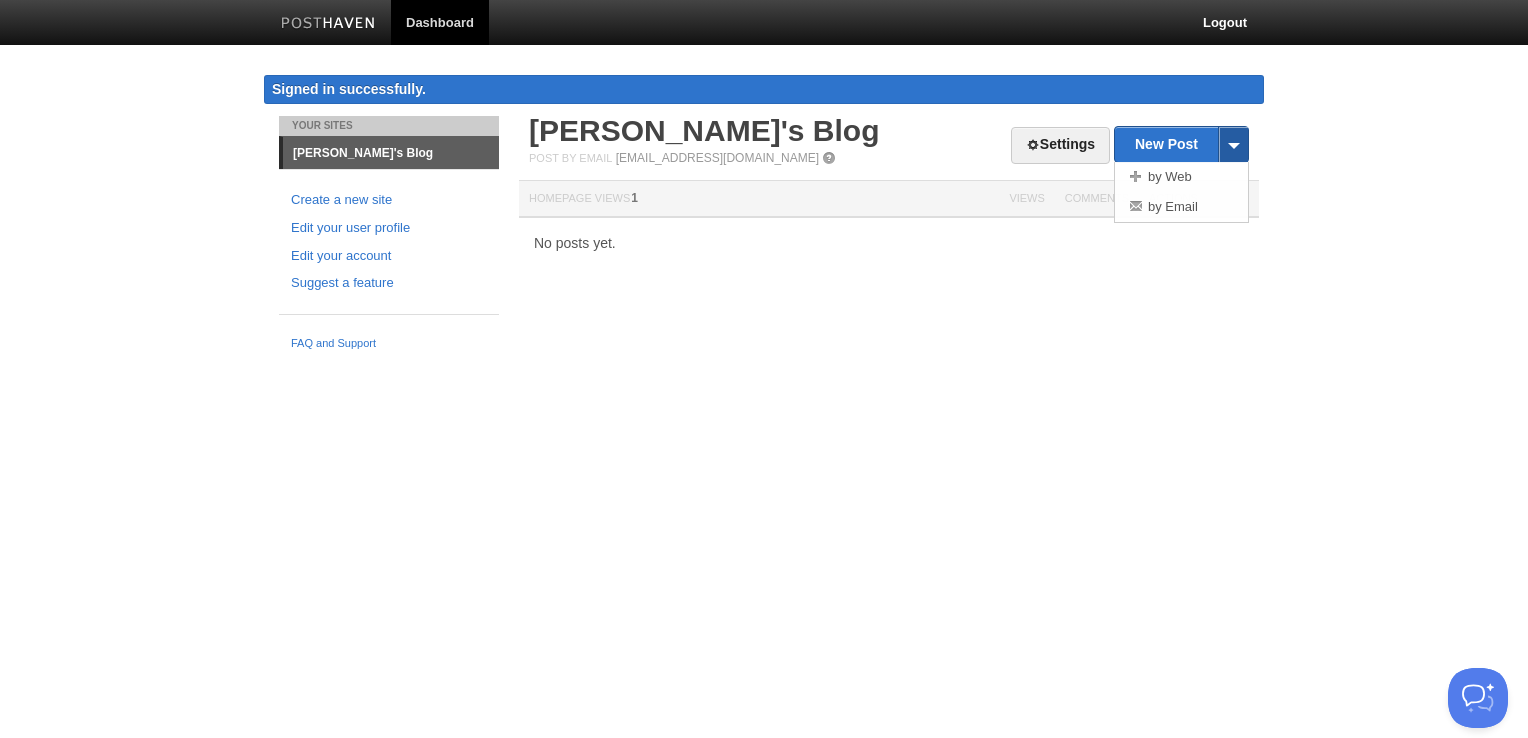 click at bounding box center (1233, 144) 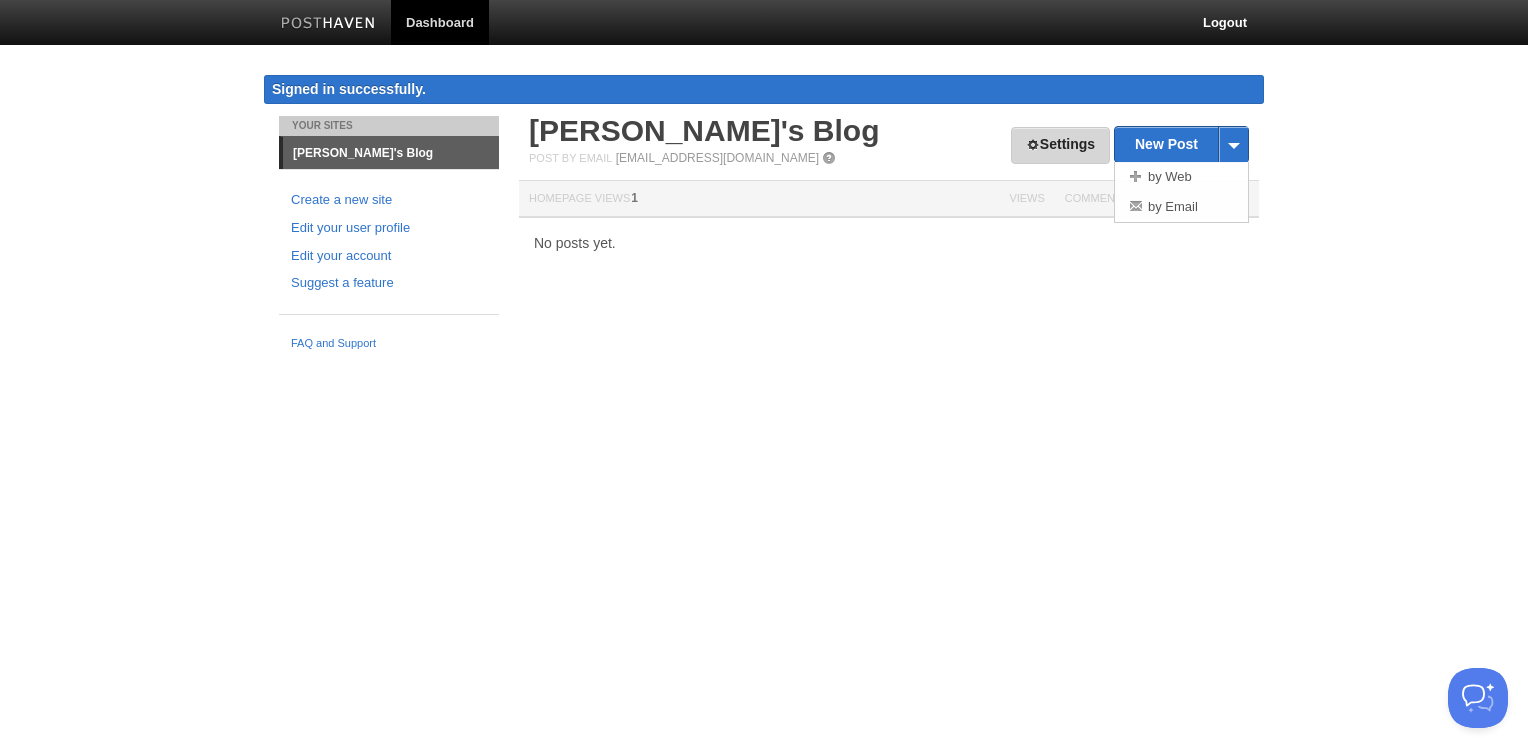 click on "Settings" at bounding box center [1060, 145] 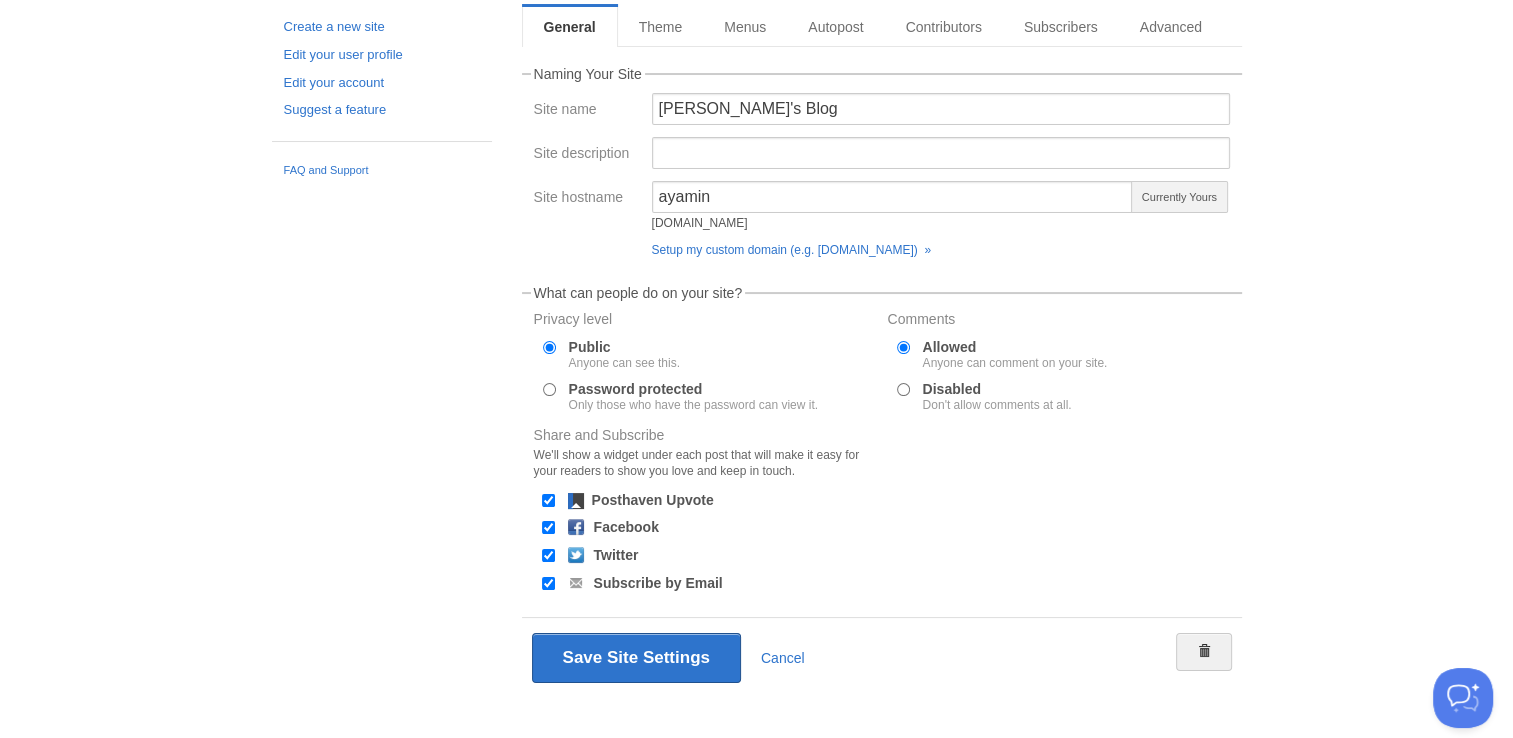 scroll, scrollTop: 0, scrollLeft: 0, axis: both 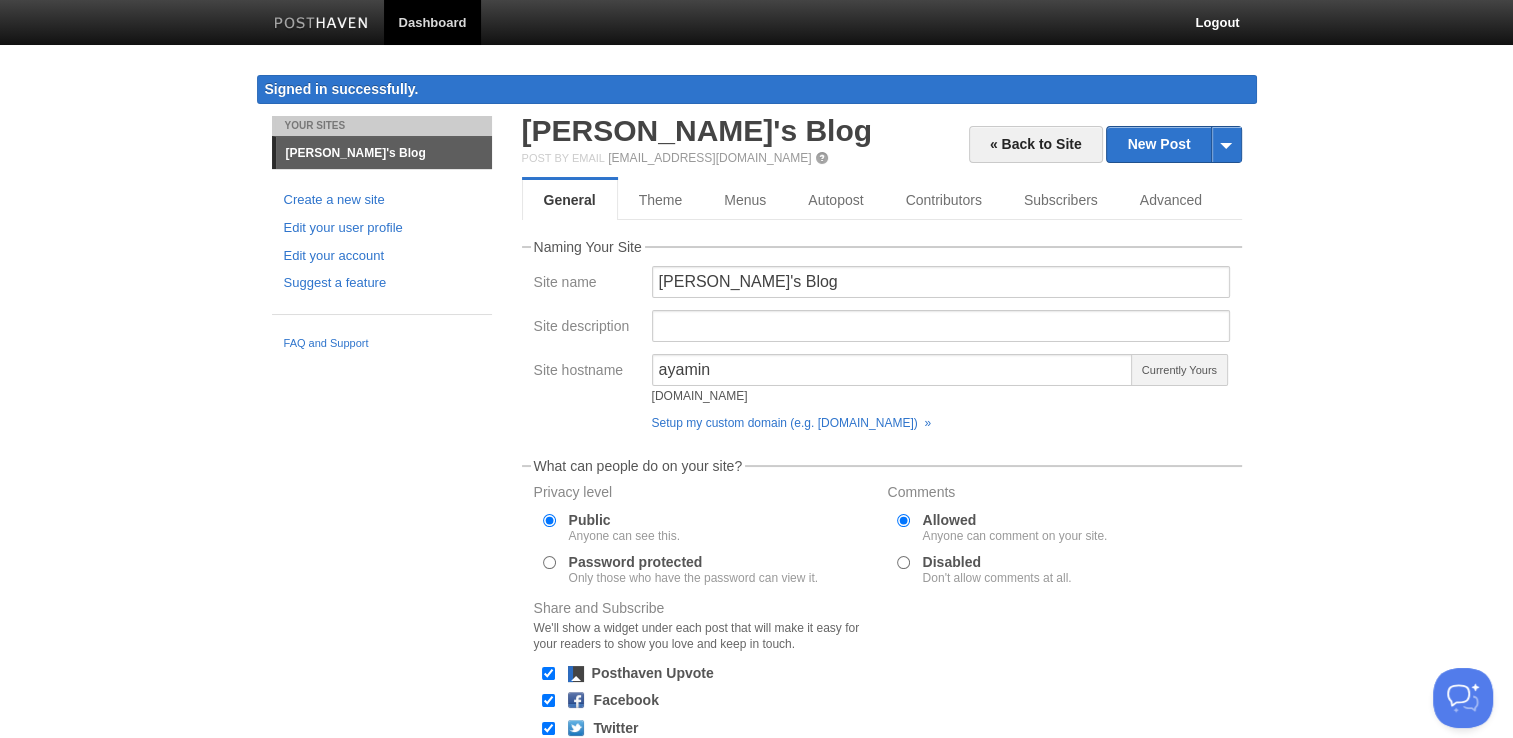 drag, startPoint x: 780, startPoint y: 399, endPoint x: 651, endPoint y: 410, distance: 129.46814 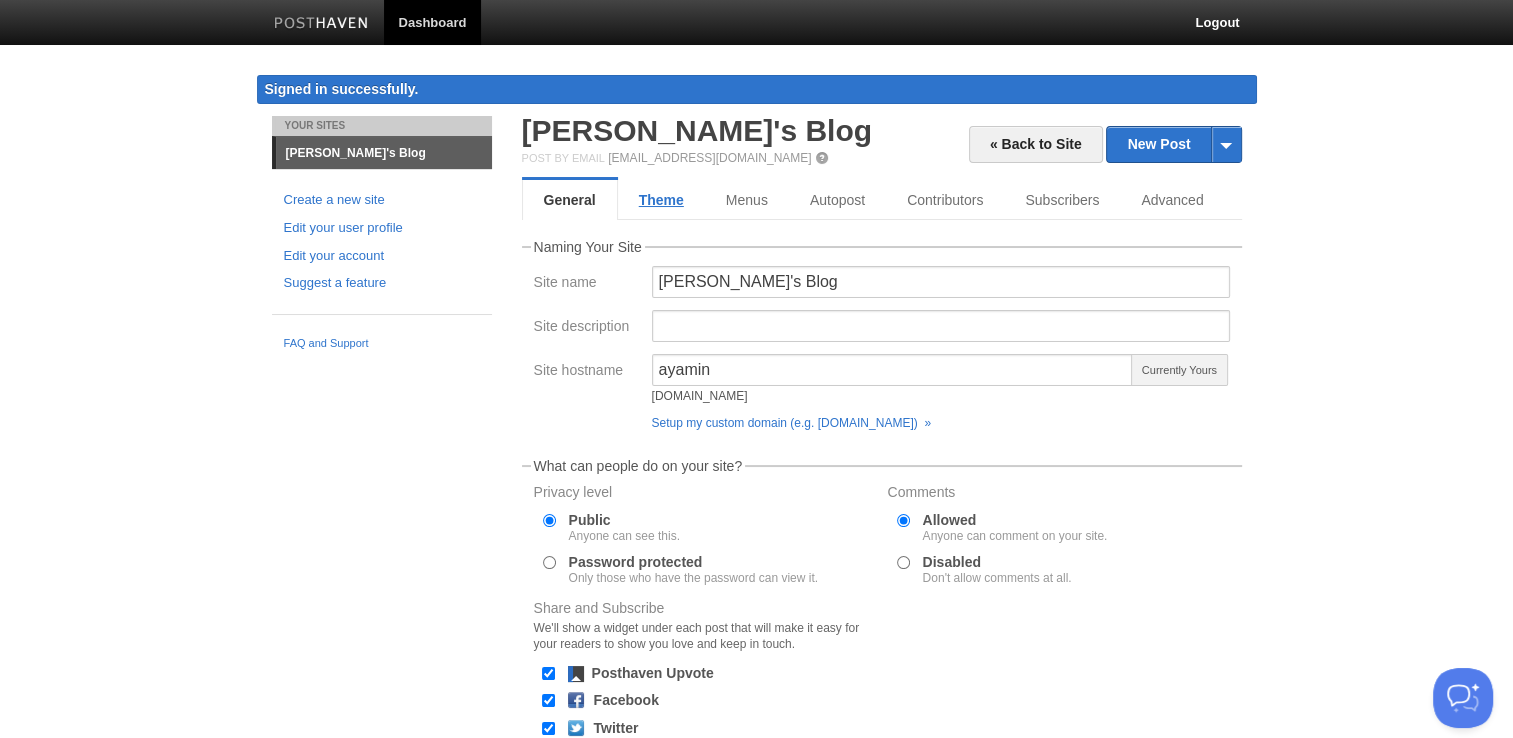 click on "Theme" at bounding box center [661, 200] 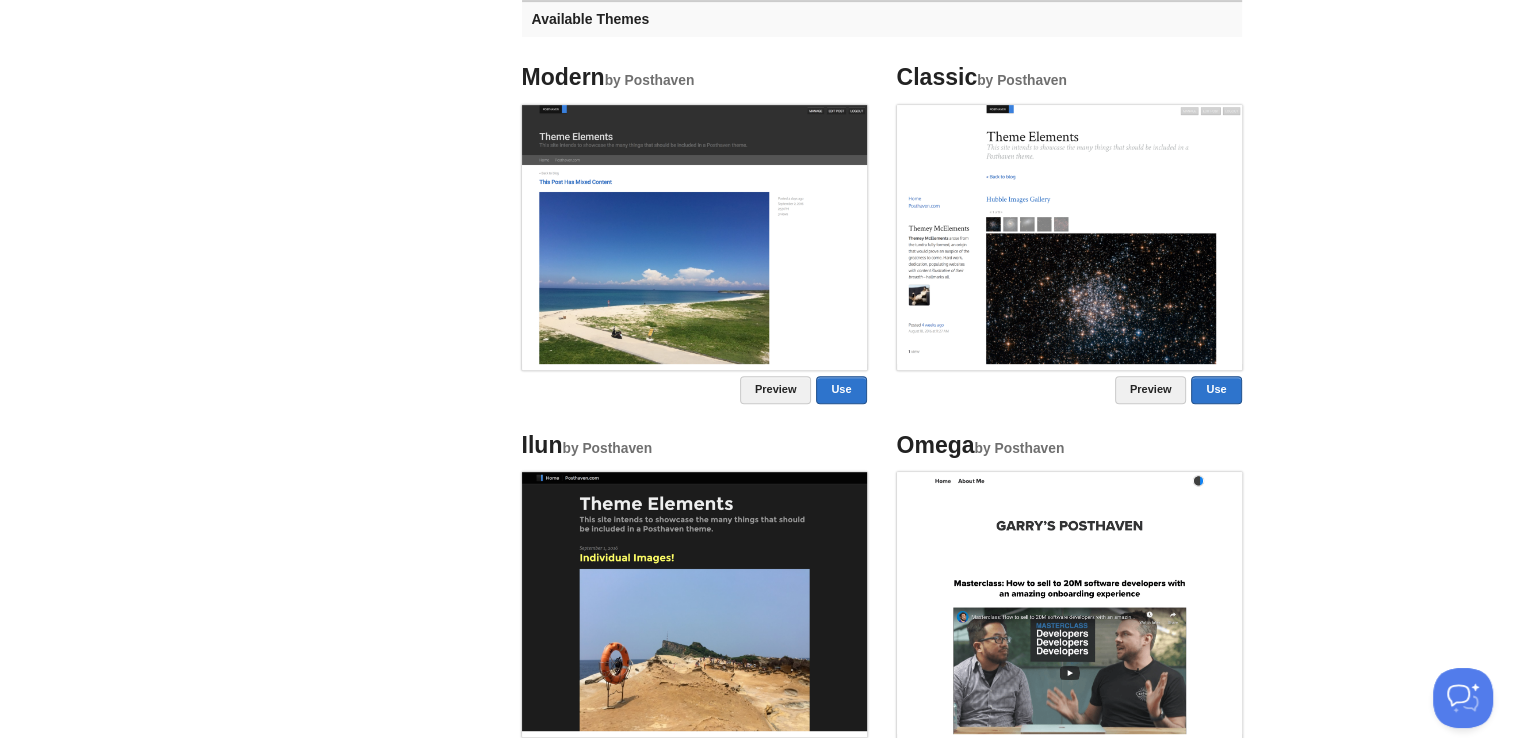 scroll, scrollTop: 854, scrollLeft: 0, axis: vertical 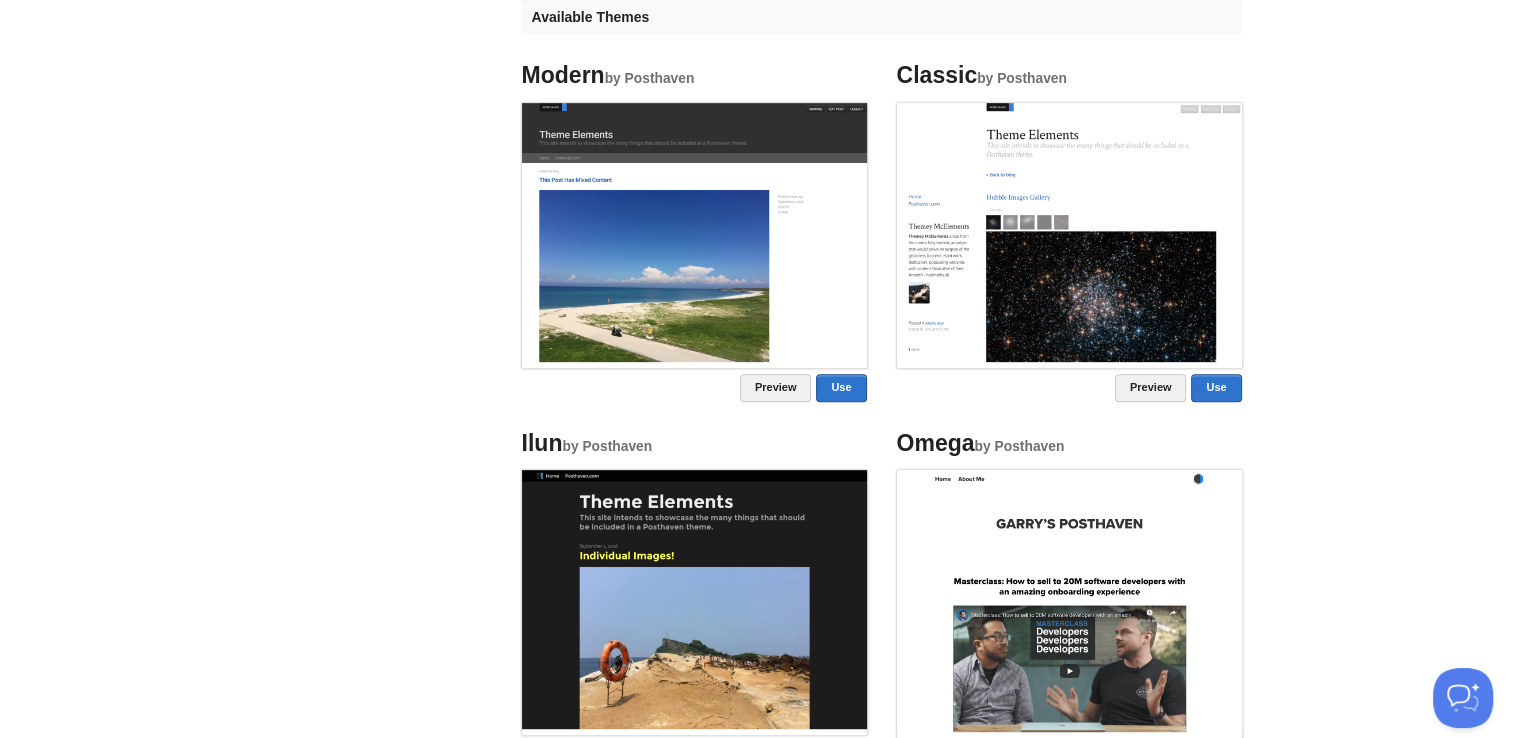 click at bounding box center (1069, 232) 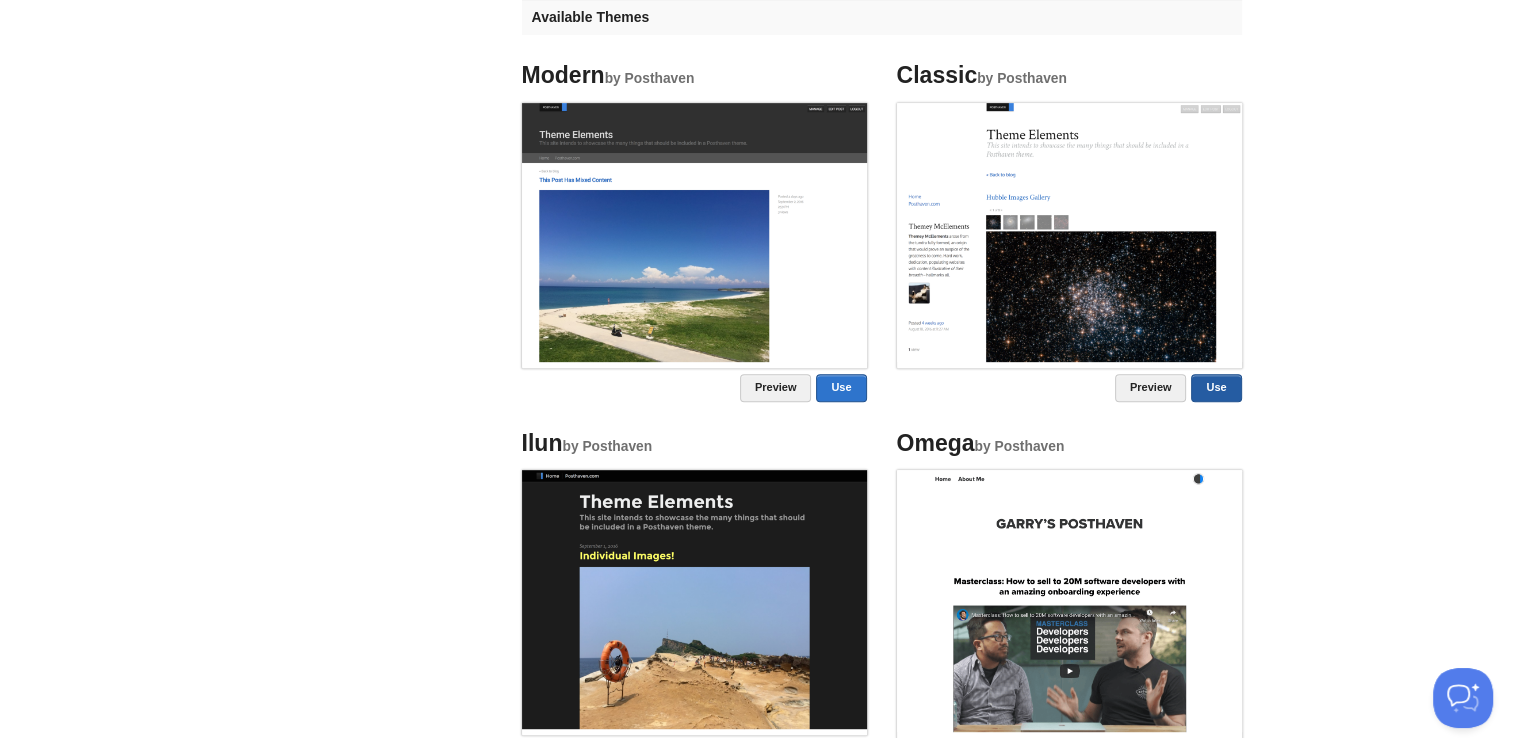 click on "Use" at bounding box center [1216, 388] 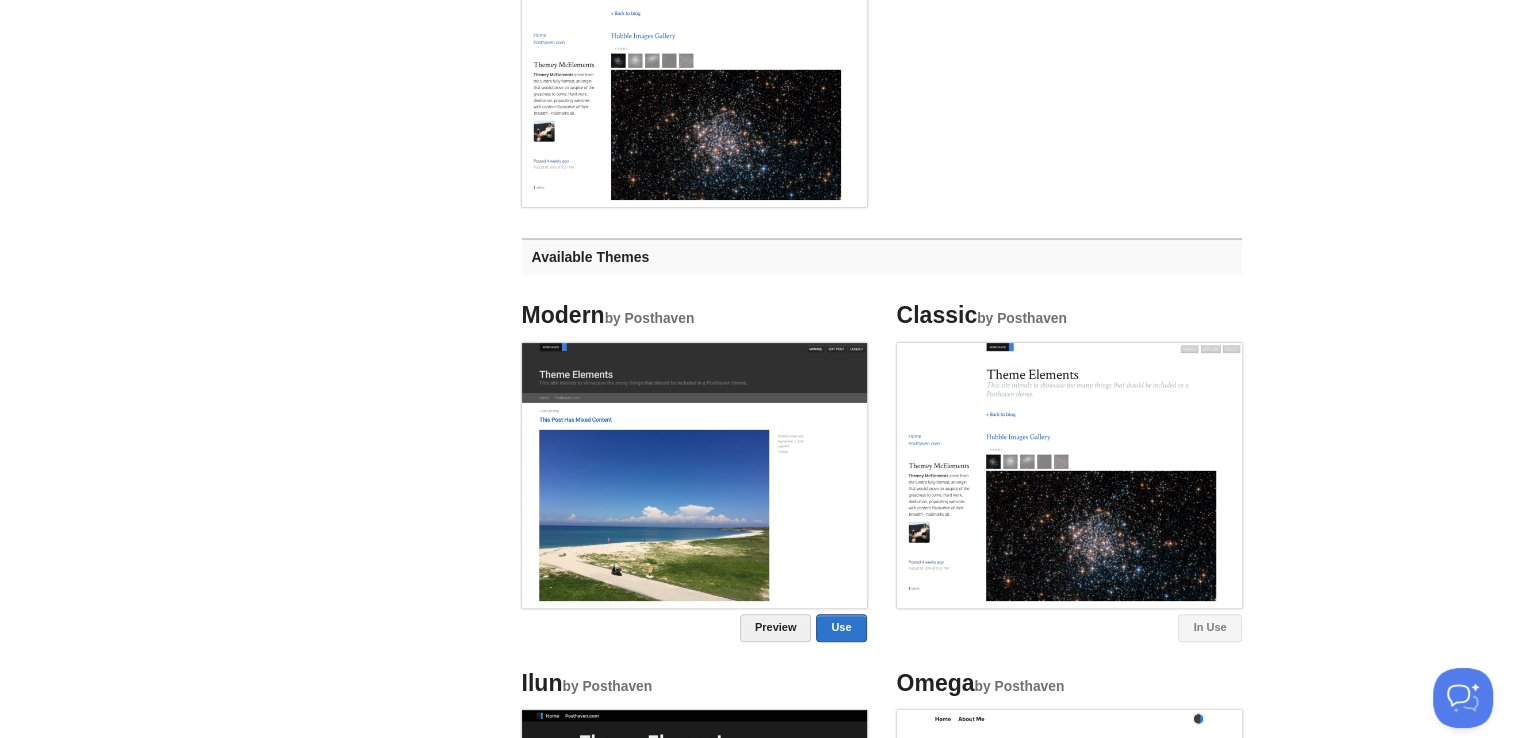 scroll, scrollTop: 240, scrollLeft: 0, axis: vertical 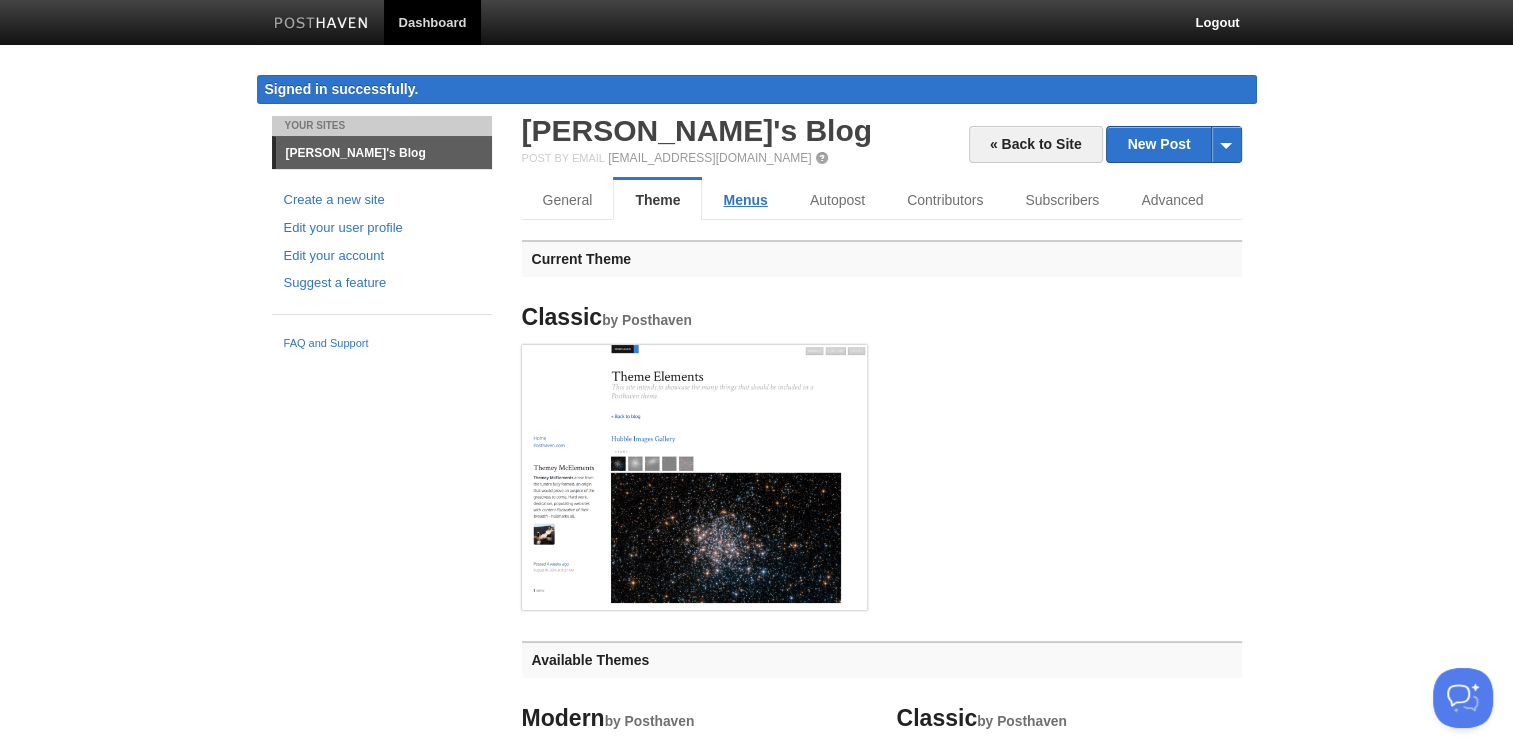 click on "Menus" at bounding box center [745, 200] 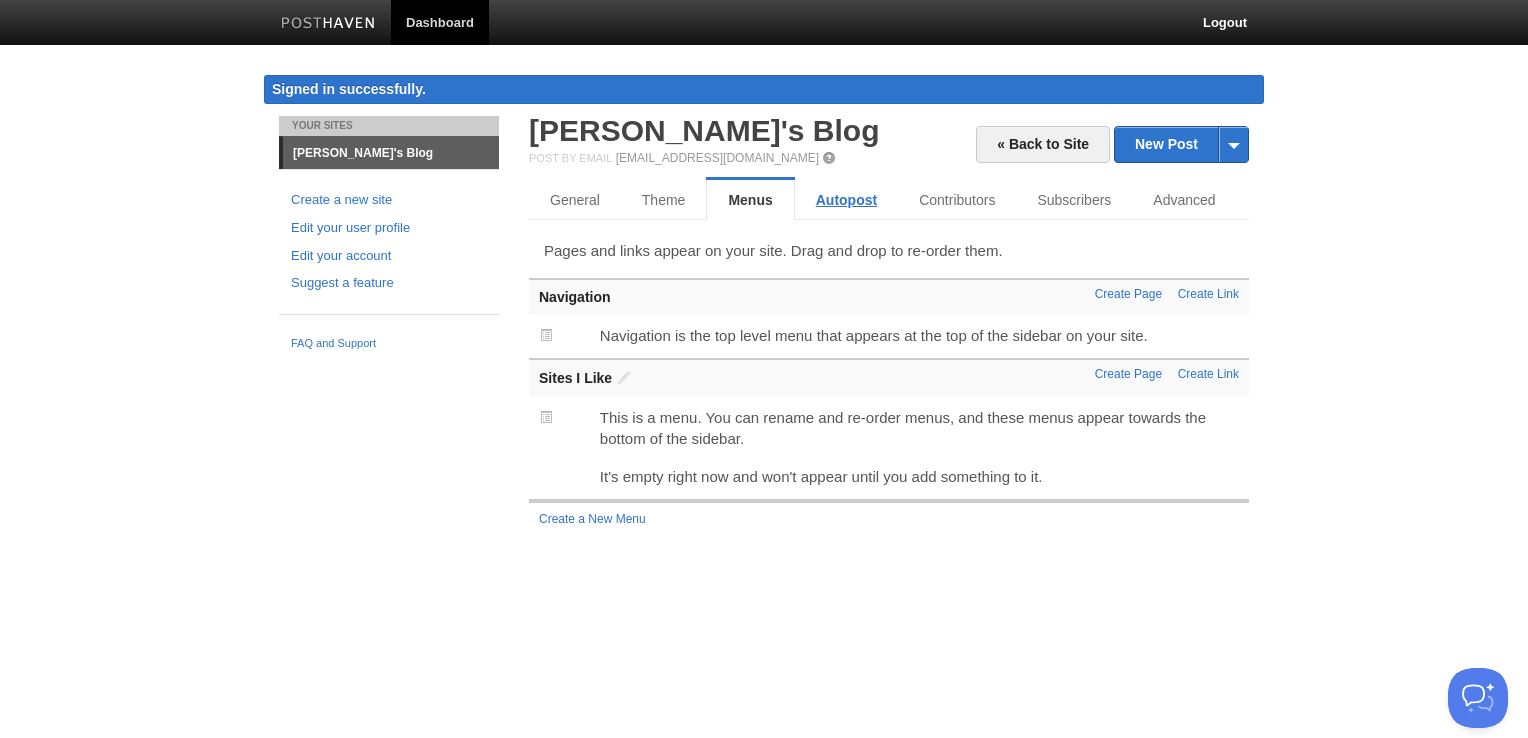 click on "Autopost" at bounding box center (846, 200) 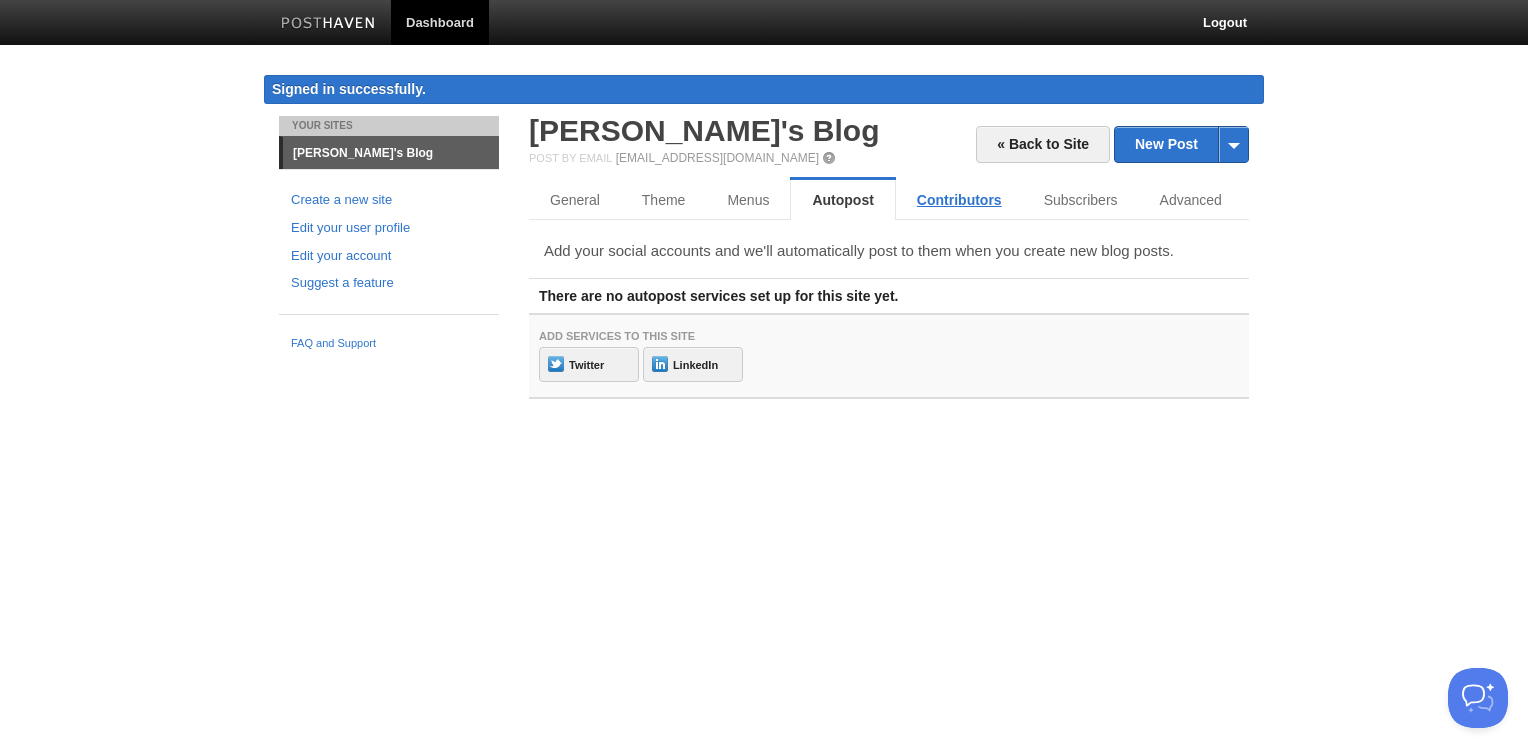 click on "Contributors" at bounding box center [959, 200] 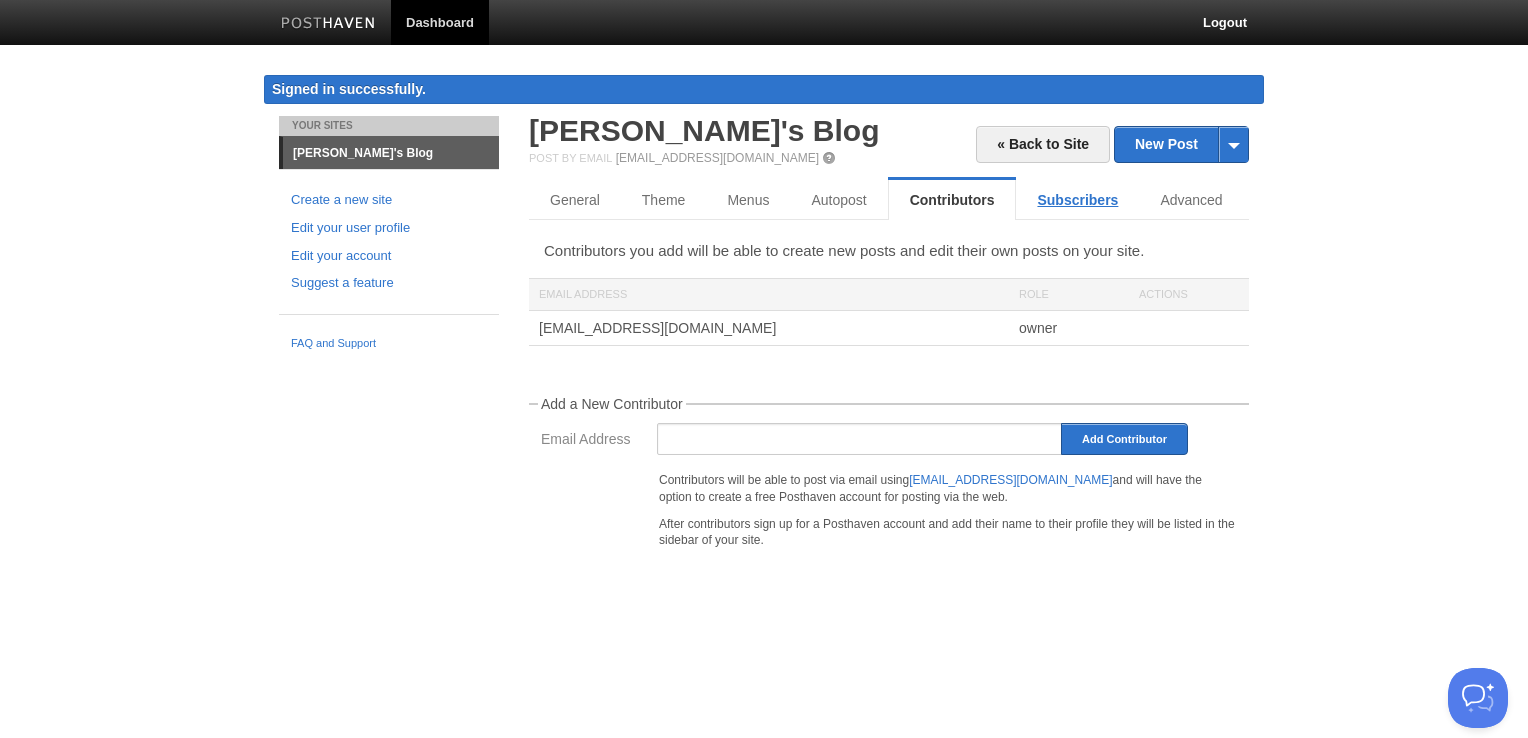 click on "Subscribers" at bounding box center [1077, 200] 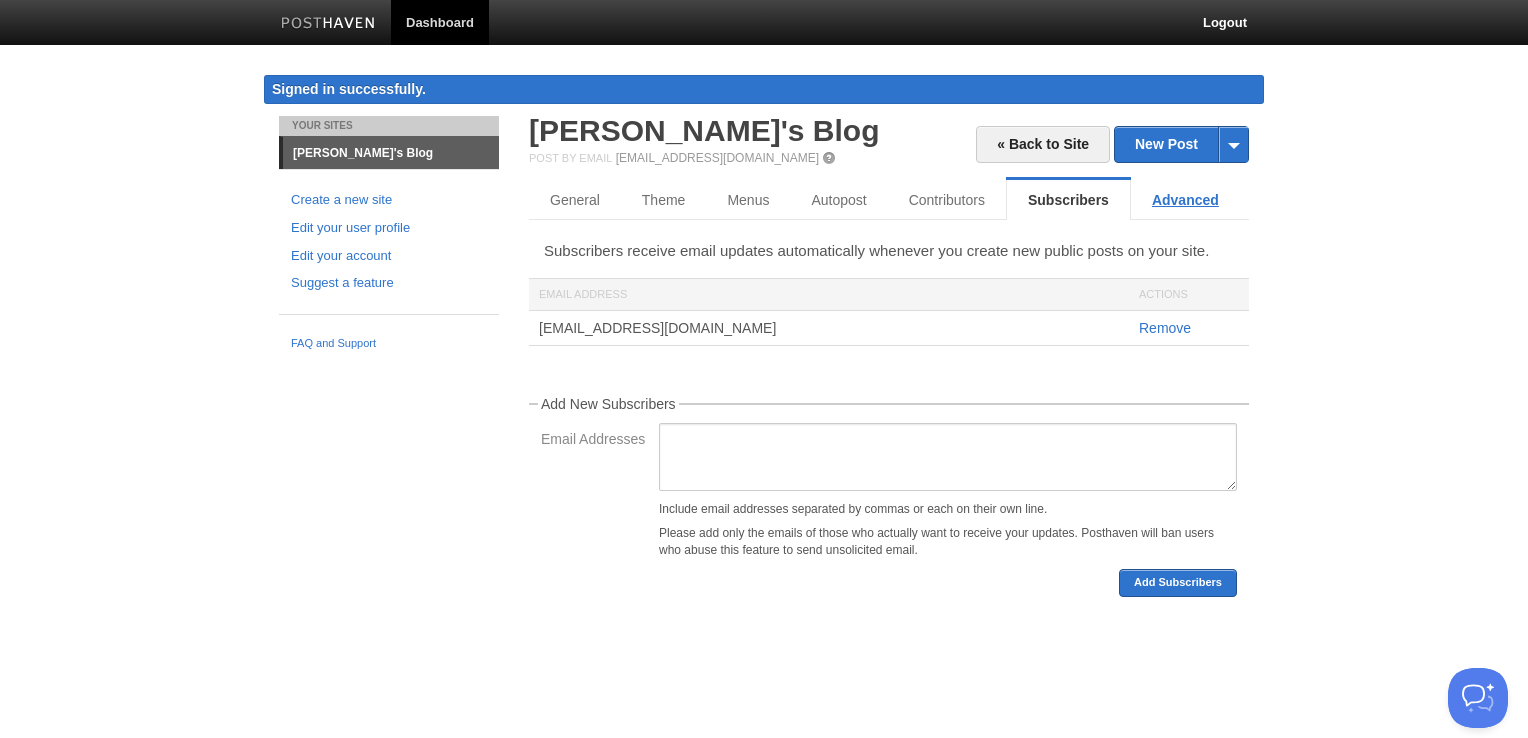 click on "Advanced" at bounding box center (1185, 200) 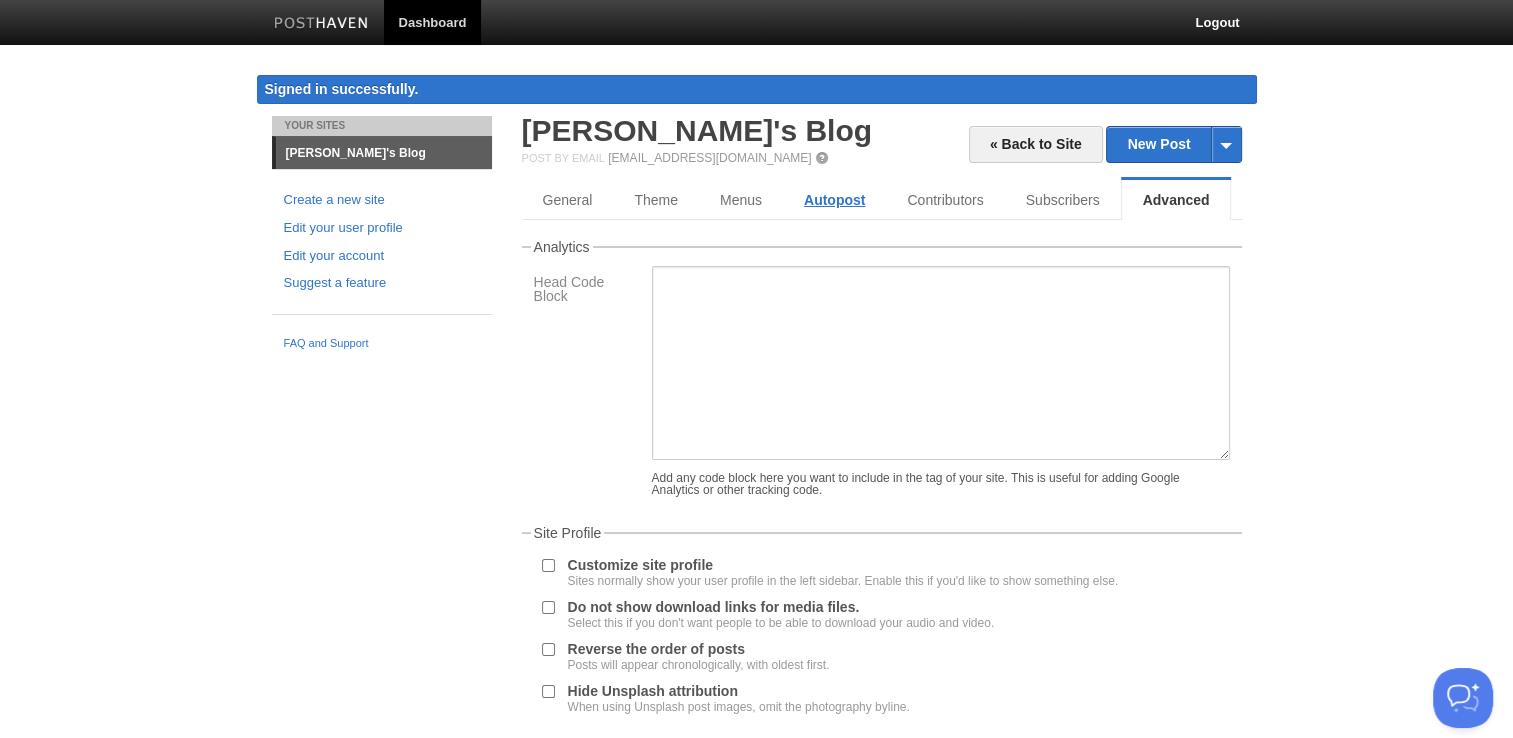 click on "Autopost" at bounding box center (834, 200) 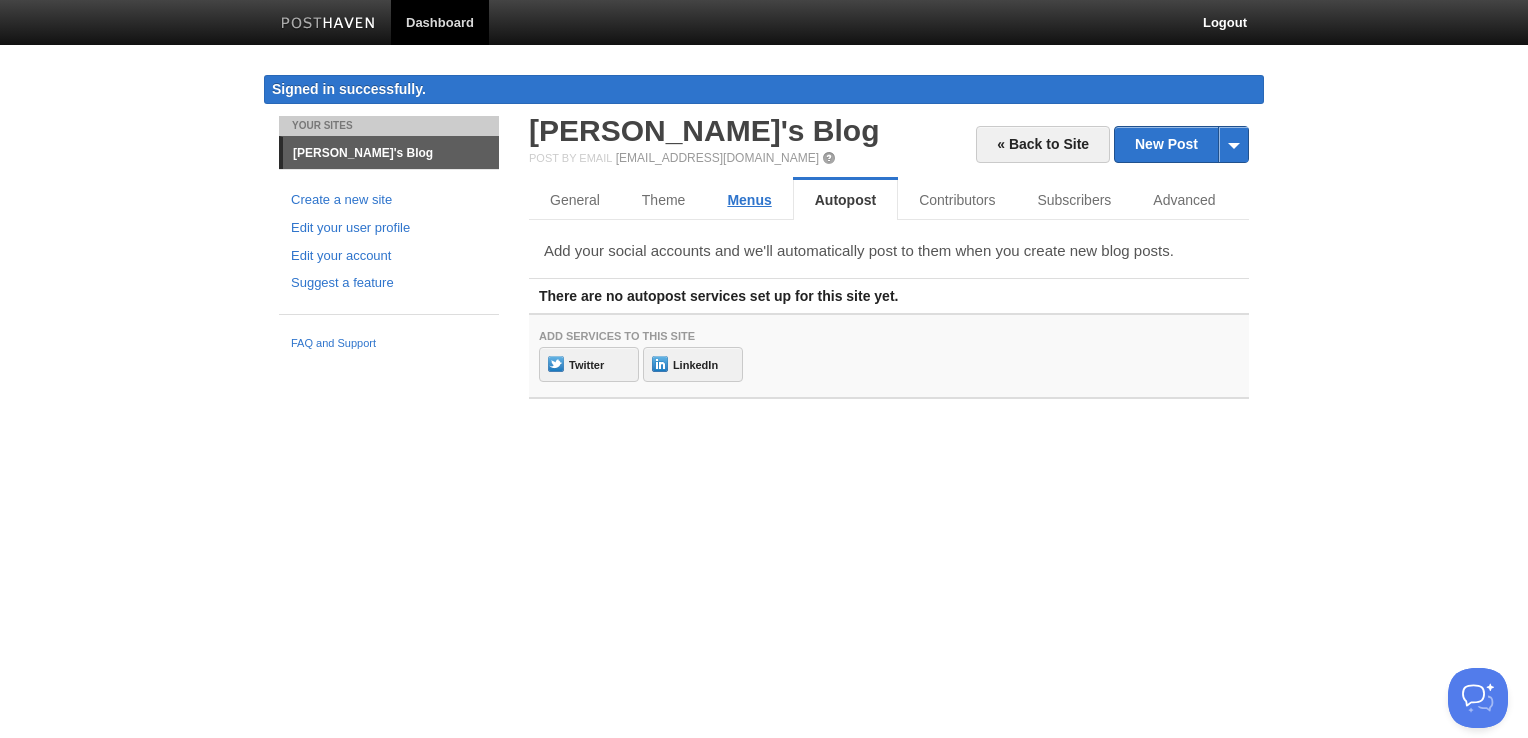 click on "Menus" at bounding box center (749, 200) 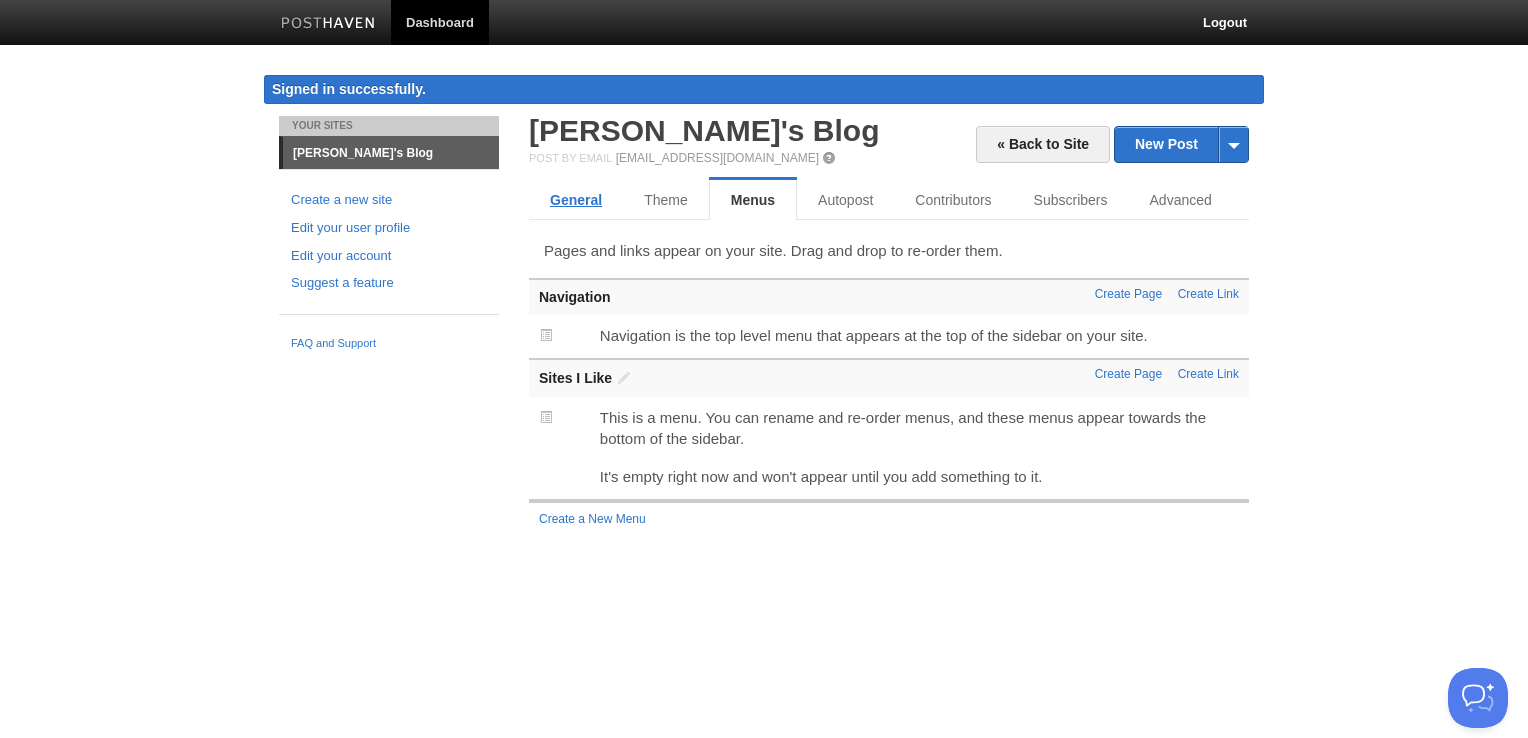click on "General" at bounding box center (576, 200) 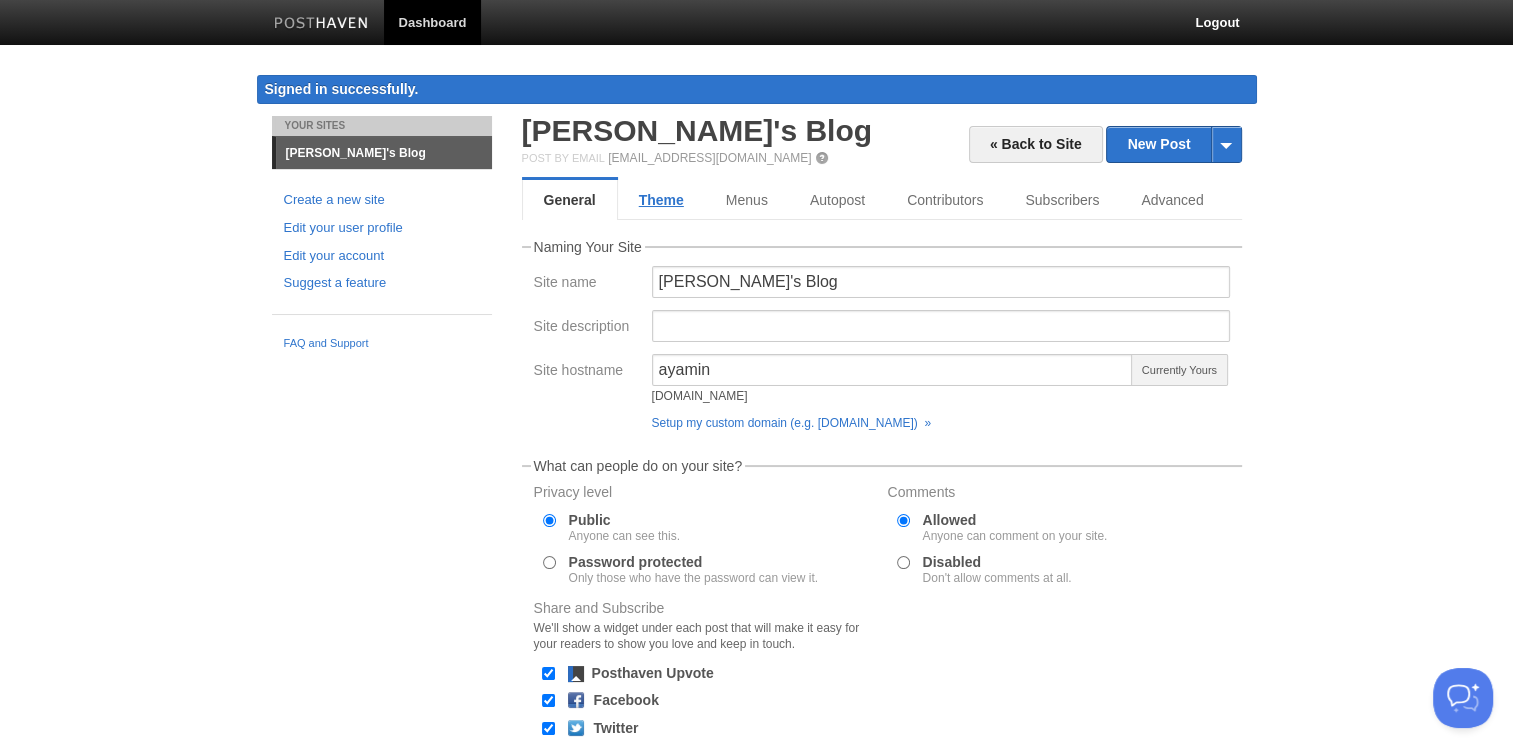 click on "Theme" at bounding box center (661, 200) 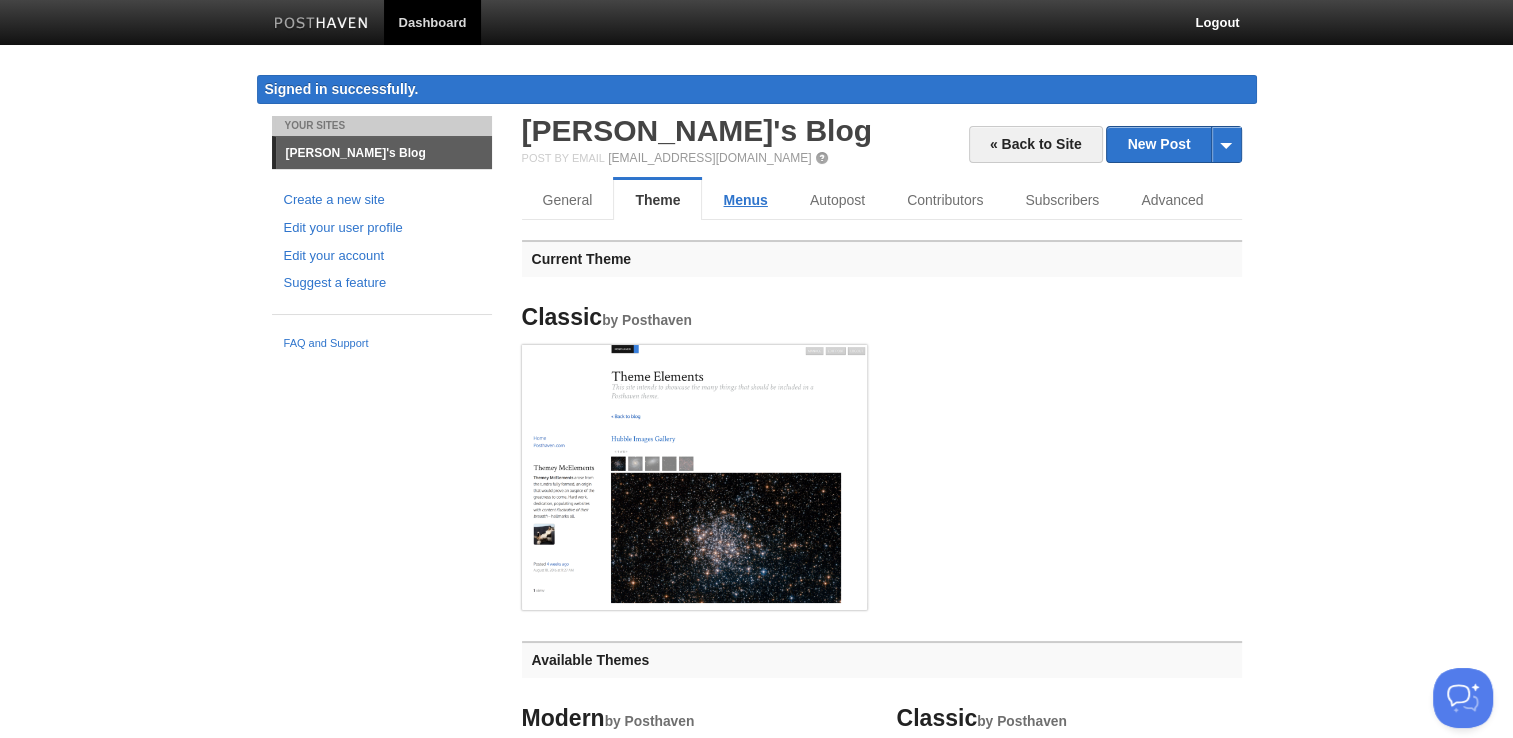 click on "Menus" at bounding box center [745, 200] 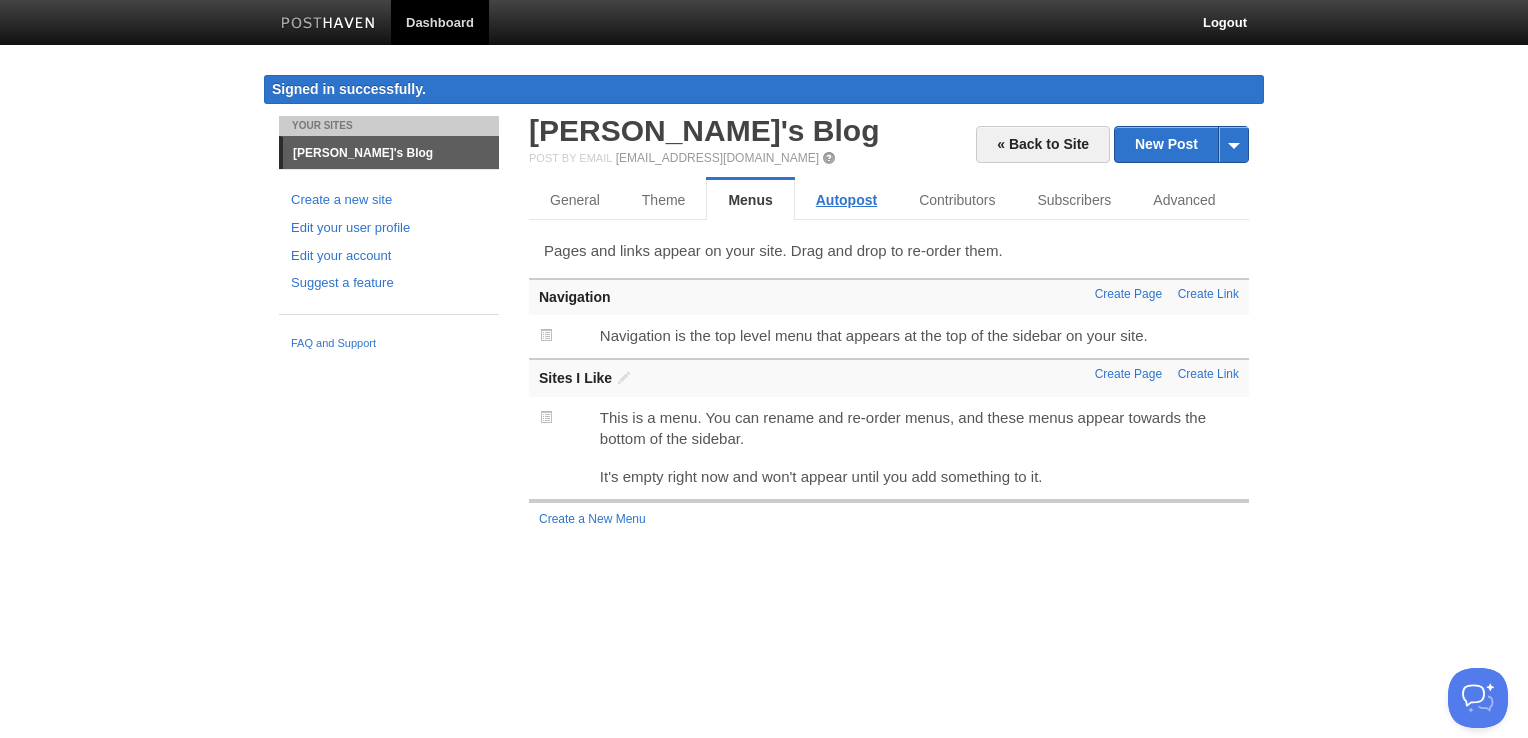 click on "Autopost" at bounding box center [846, 200] 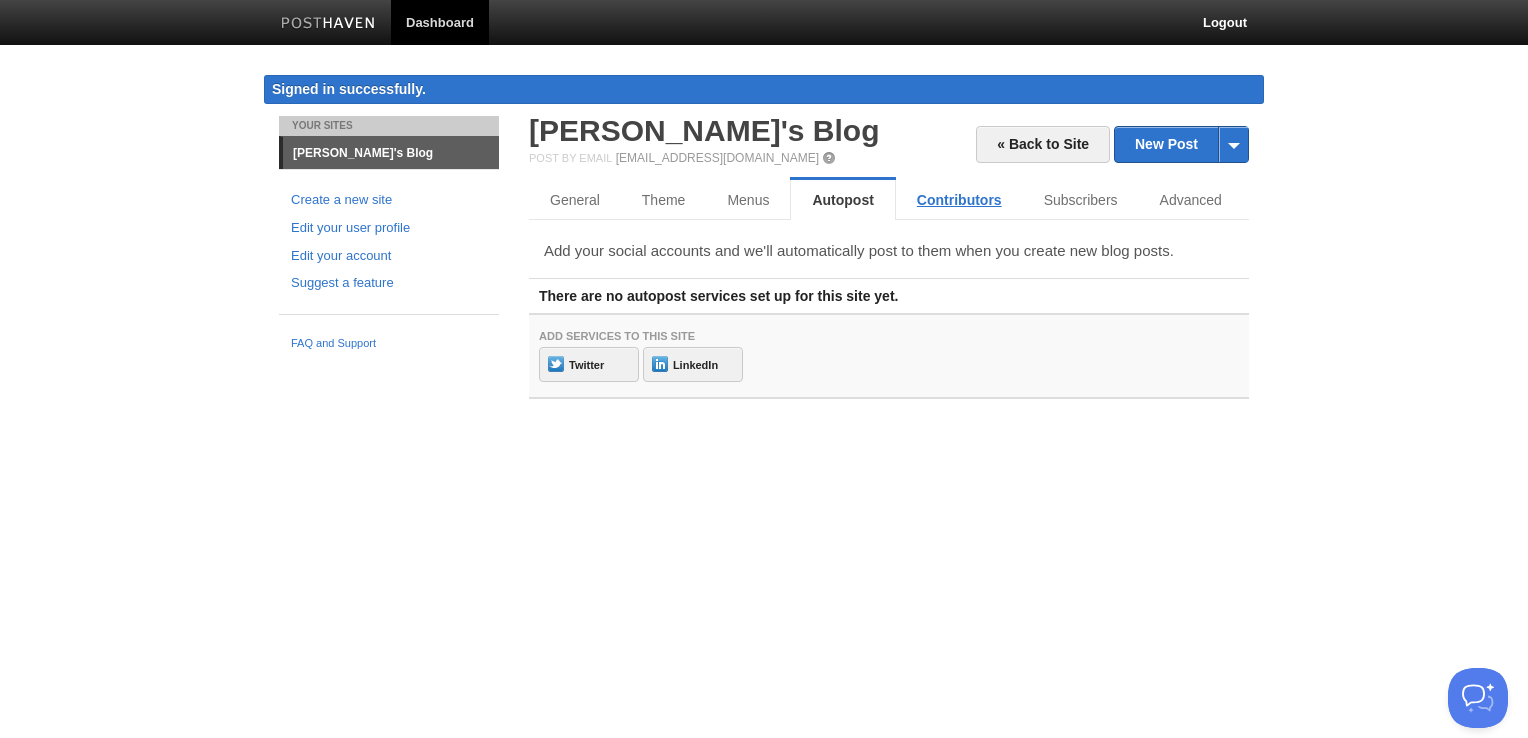 click on "Contributors" at bounding box center (959, 200) 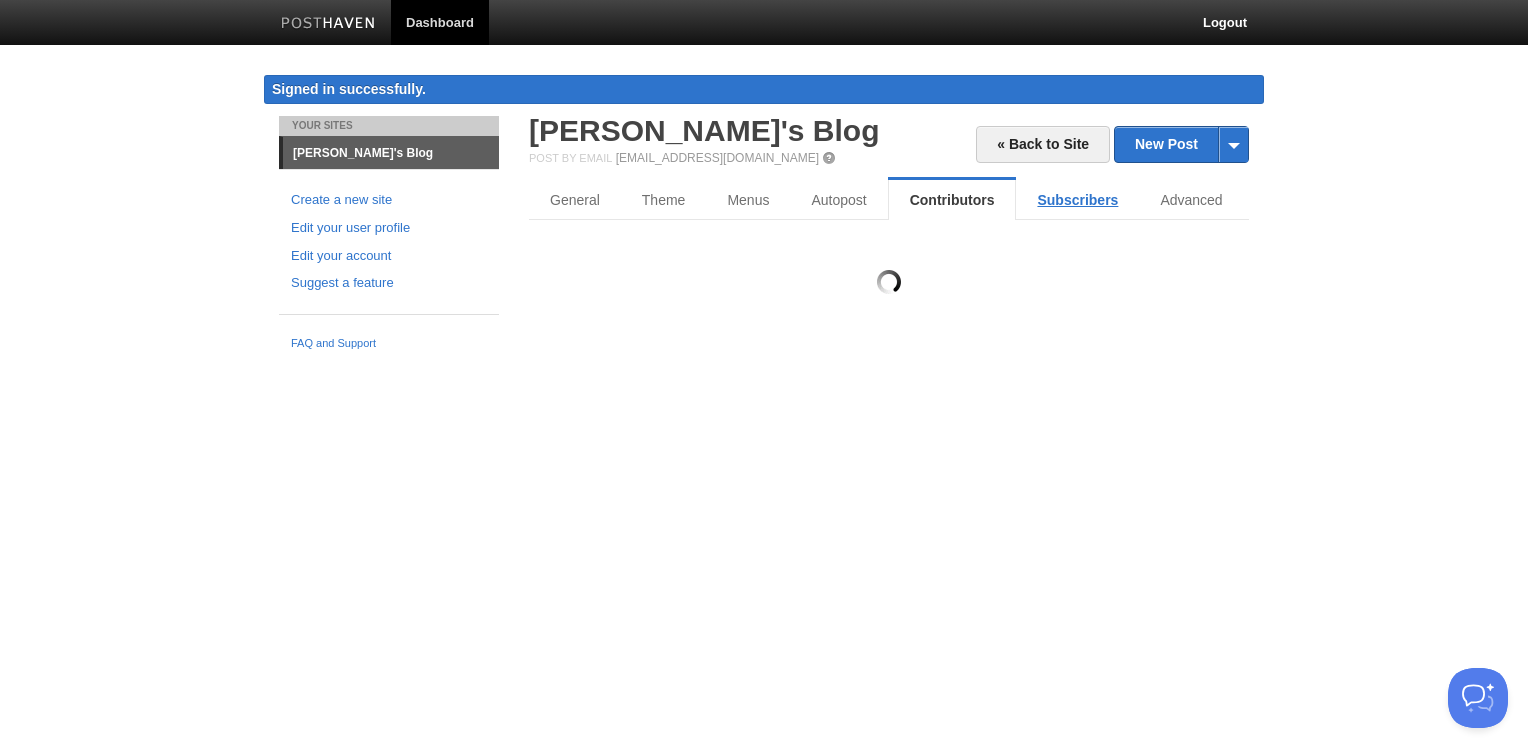 click on "Subscribers" at bounding box center (1077, 200) 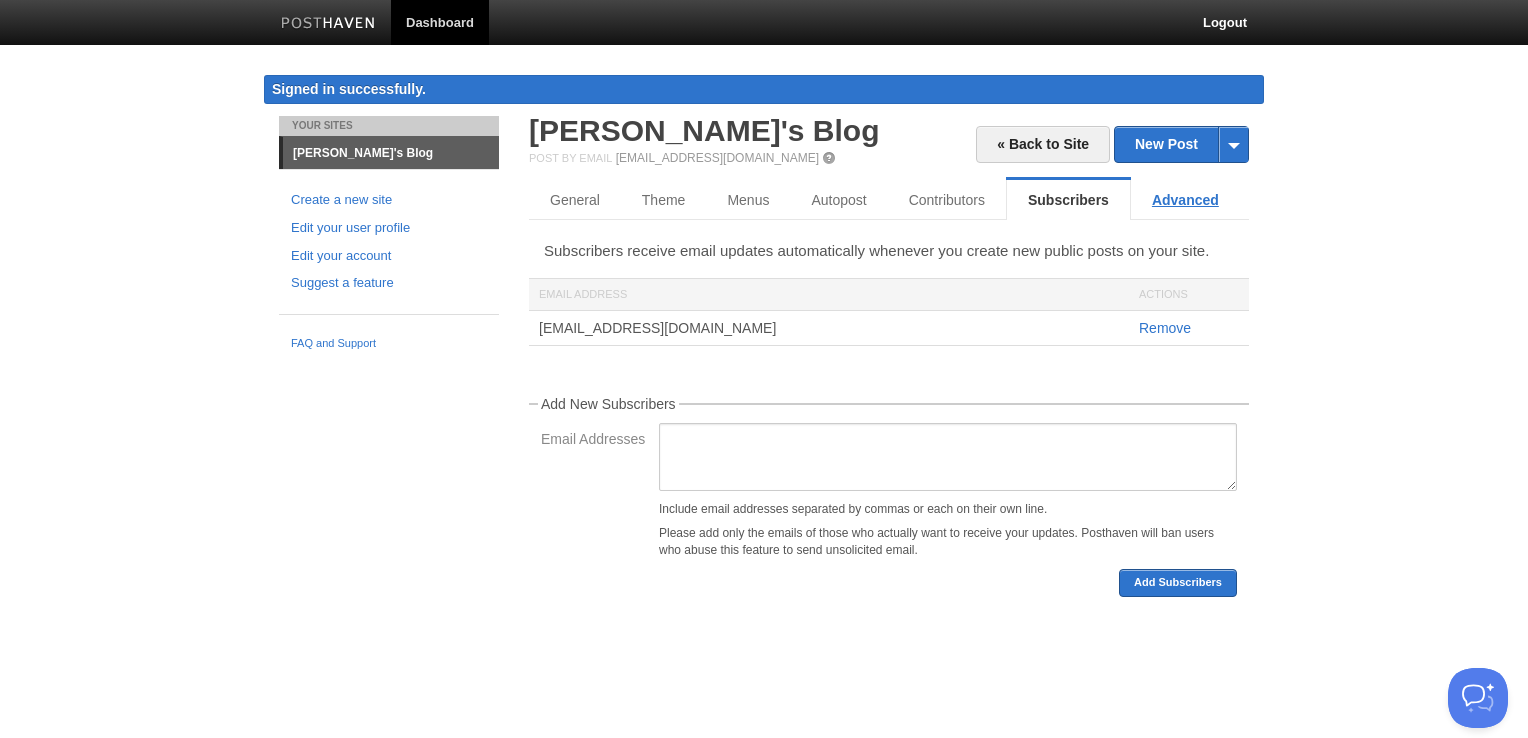 click on "Advanced" at bounding box center [1185, 200] 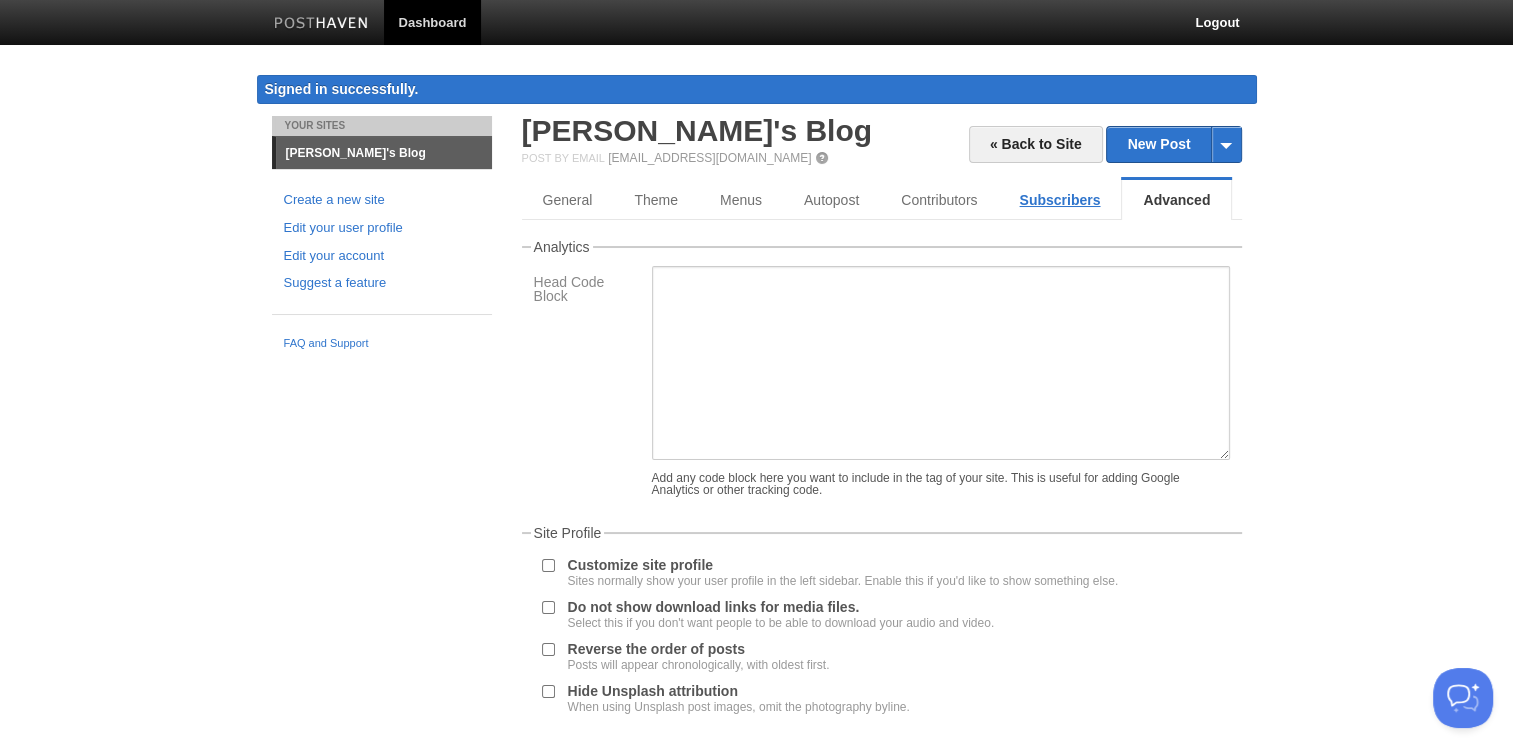 click on "Subscribers" at bounding box center [1059, 200] 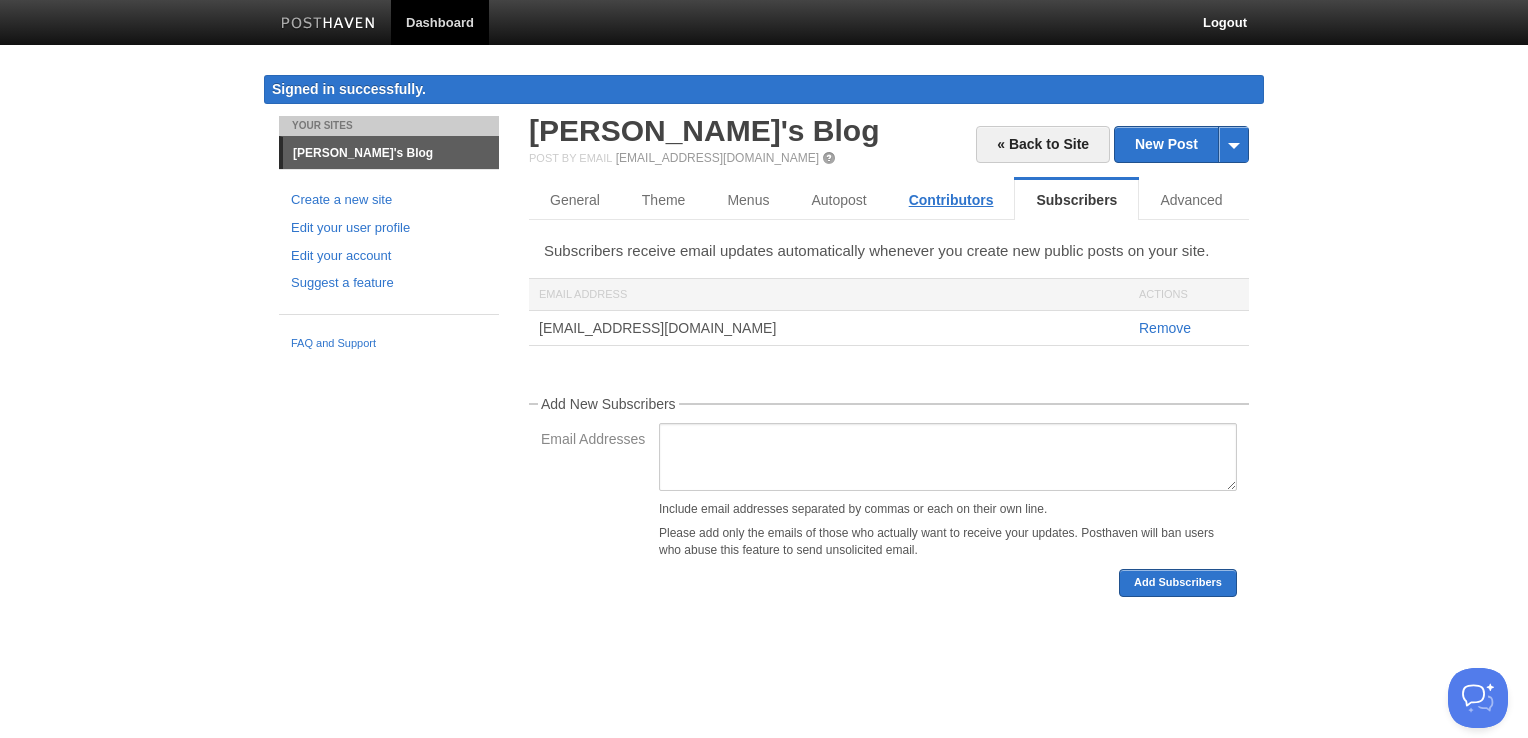 click on "Contributors" at bounding box center (951, 200) 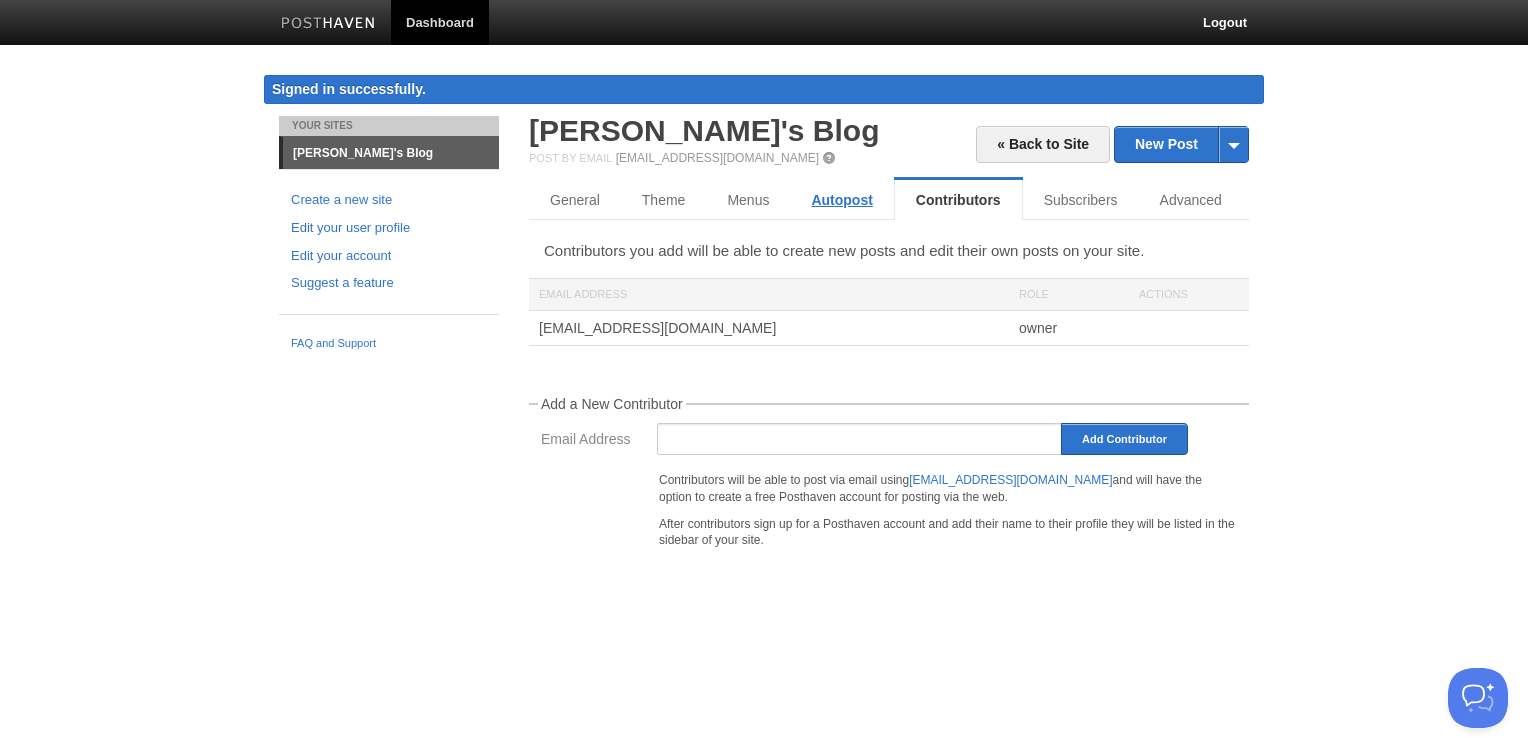 click on "Autopost" at bounding box center [841, 200] 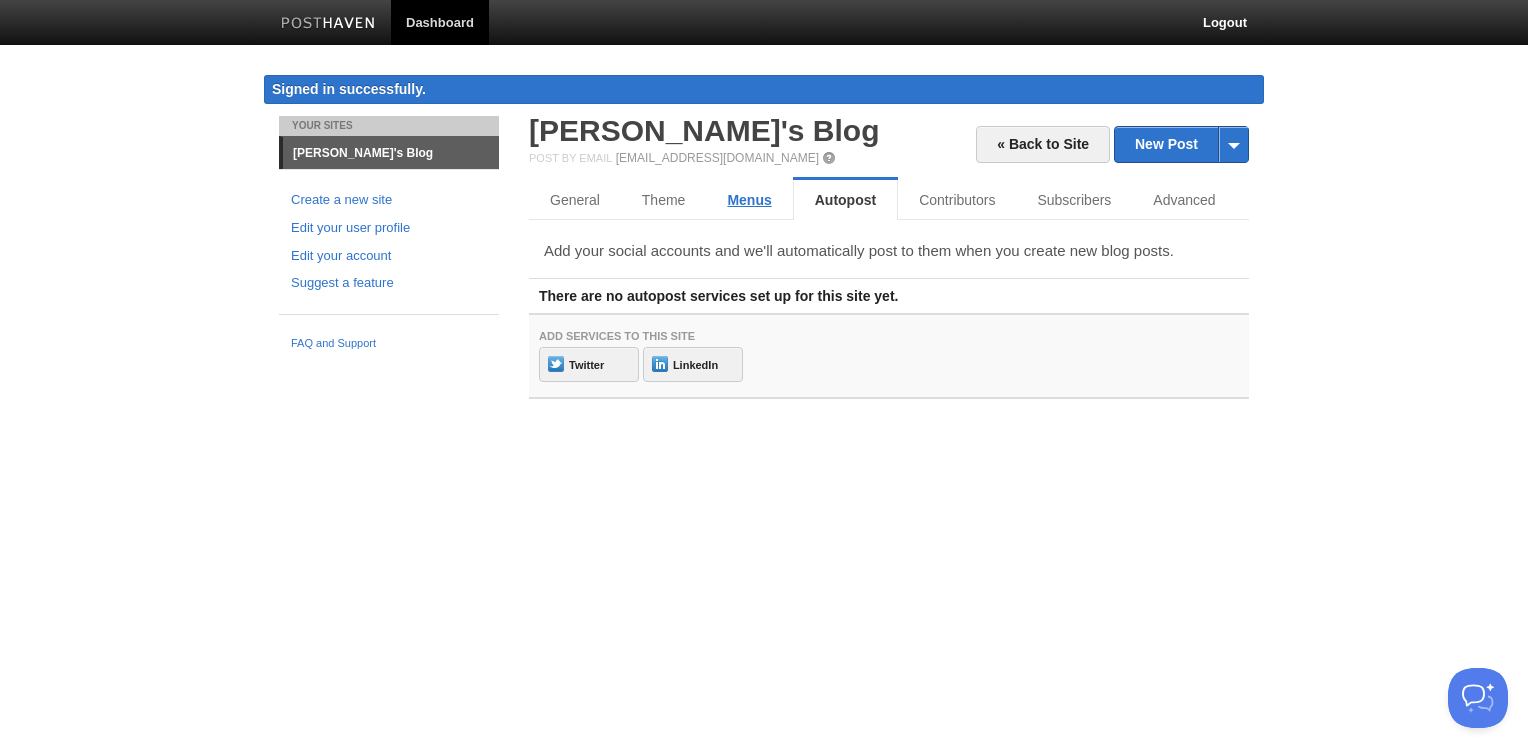 click on "Menus" at bounding box center (749, 200) 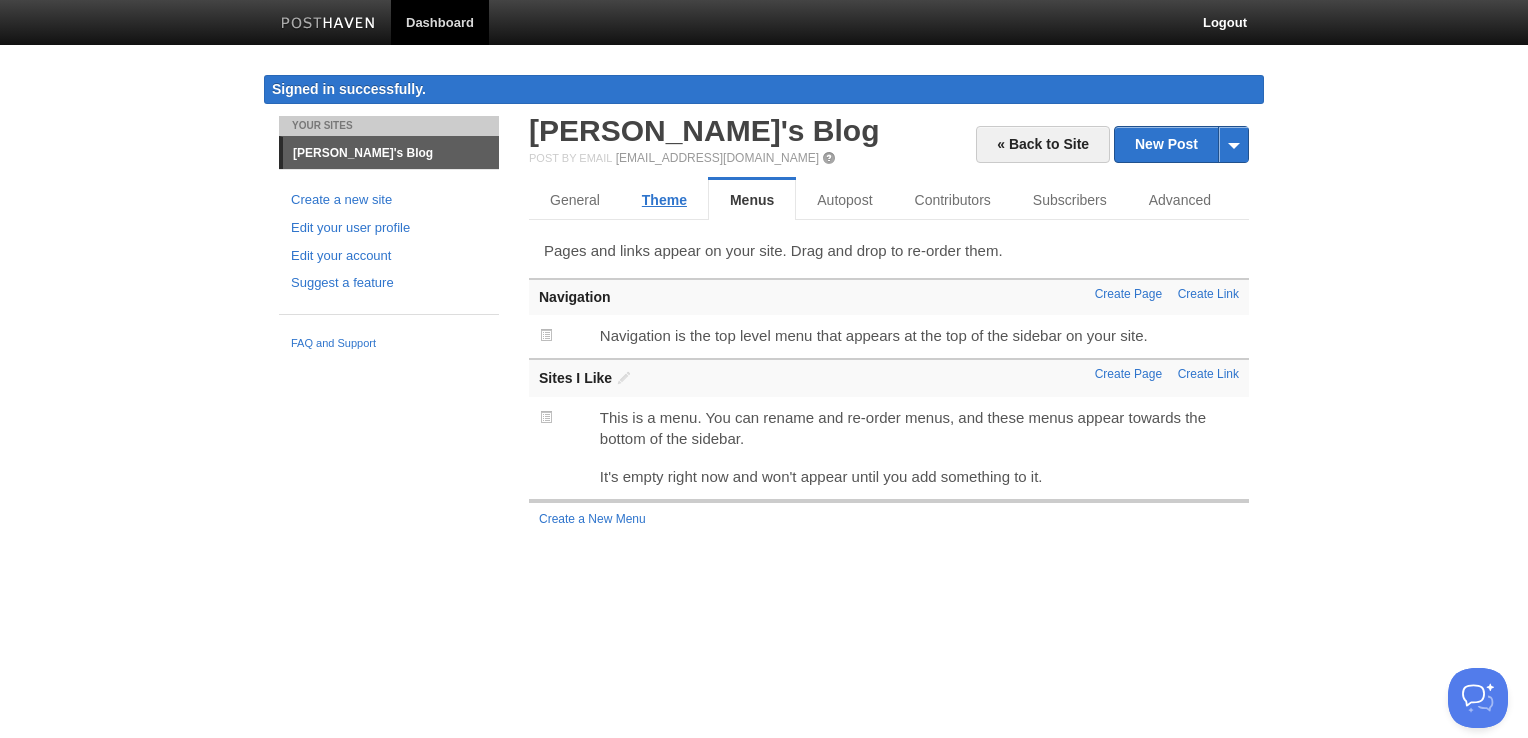 click on "Theme" at bounding box center [664, 200] 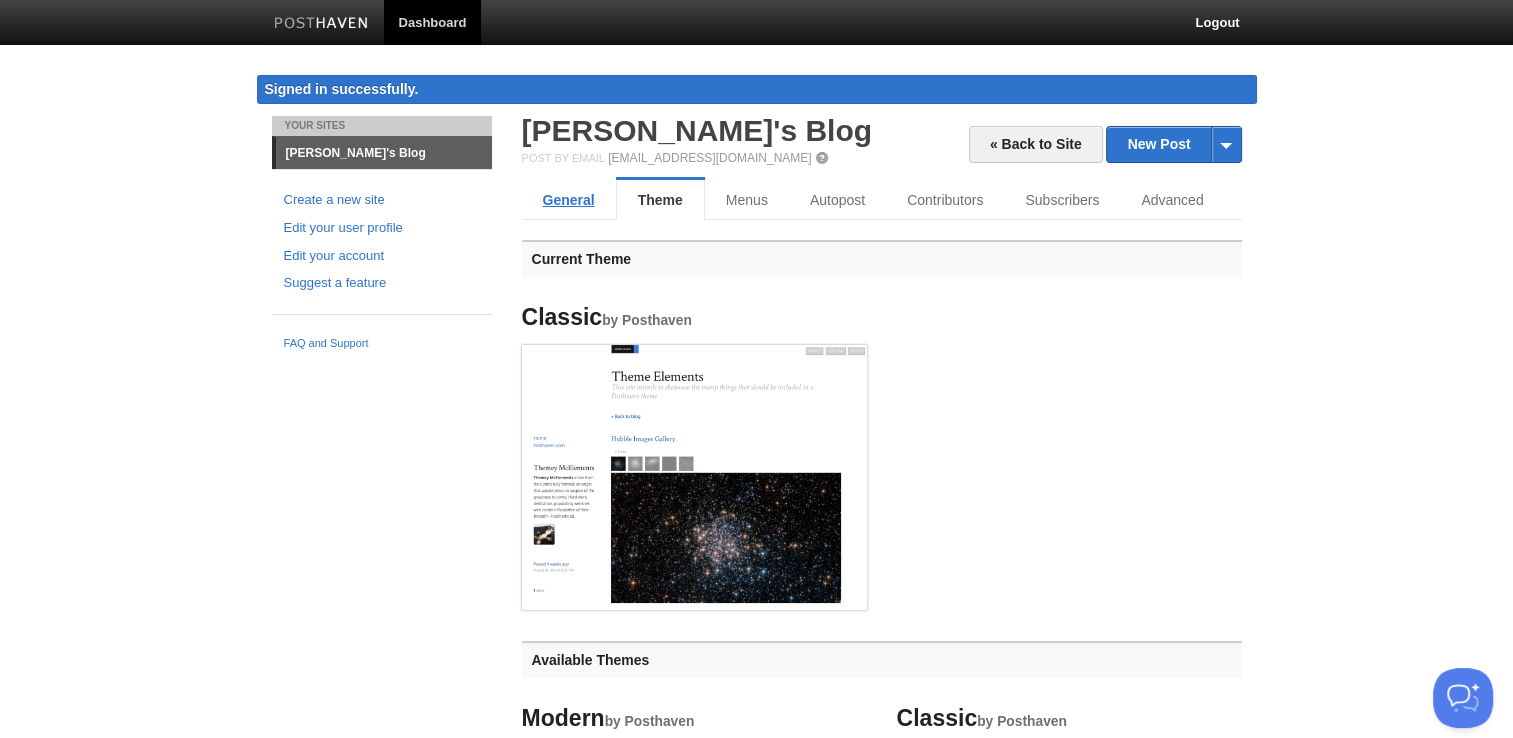 click on "General" at bounding box center (569, 200) 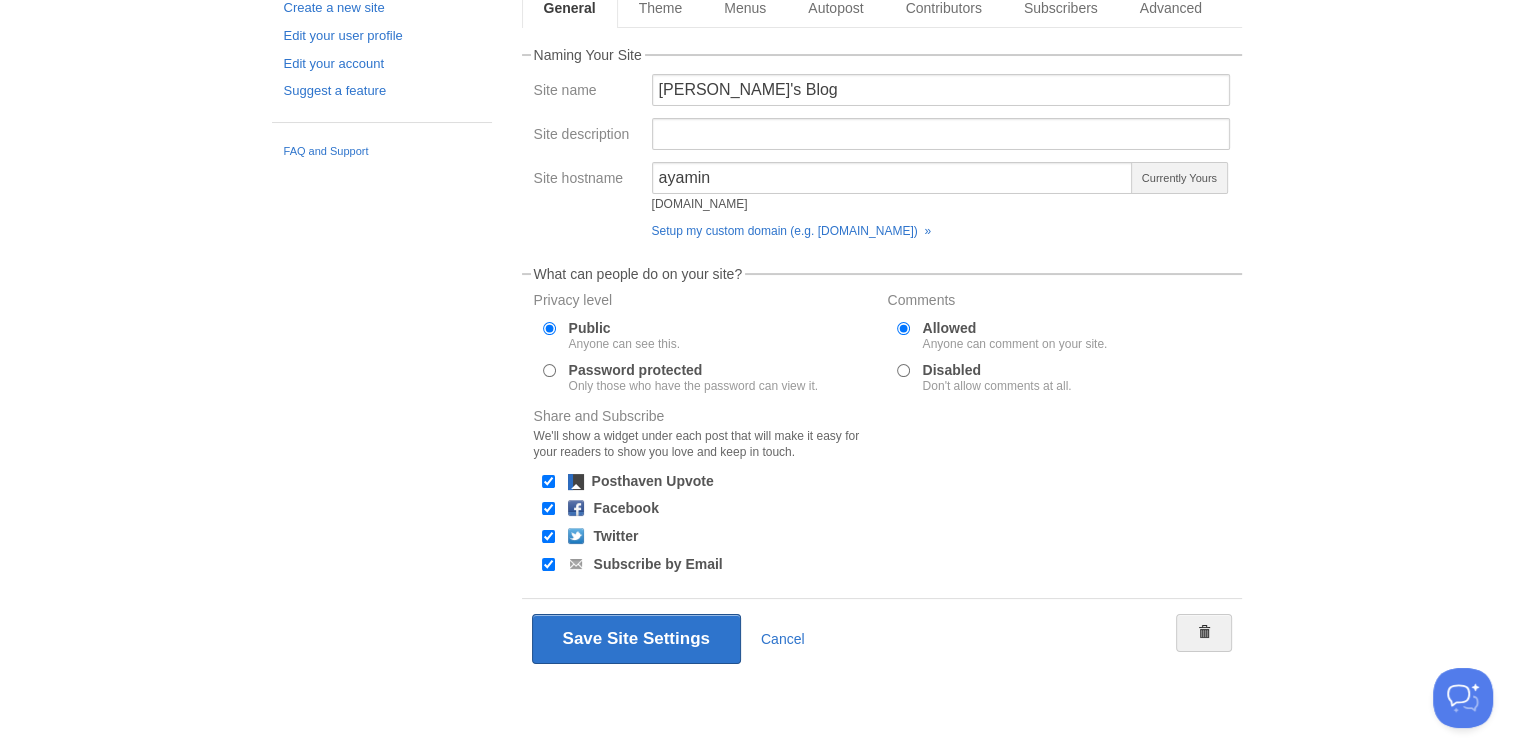 scroll, scrollTop: 0, scrollLeft: 0, axis: both 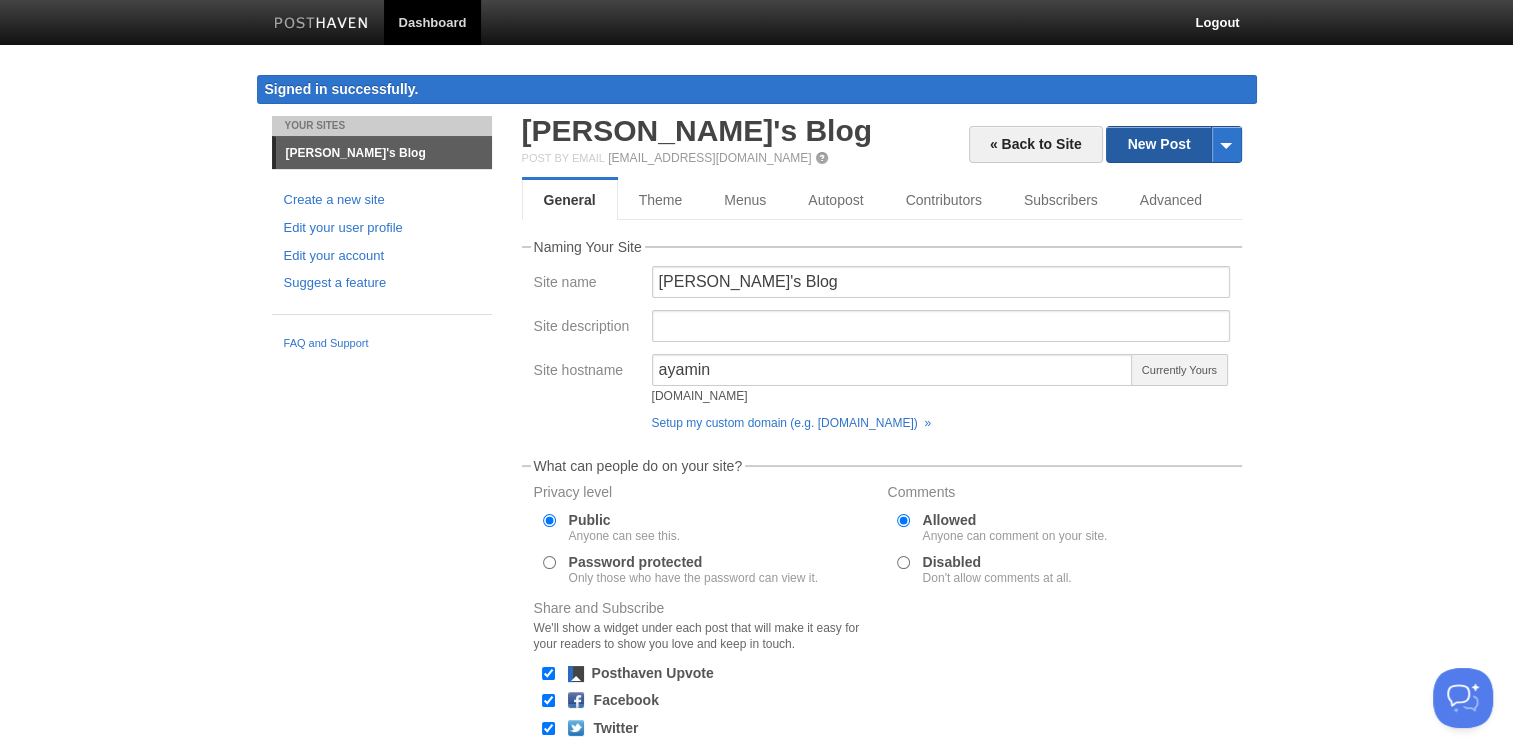 click on "New Post" at bounding box center [1173, 144] 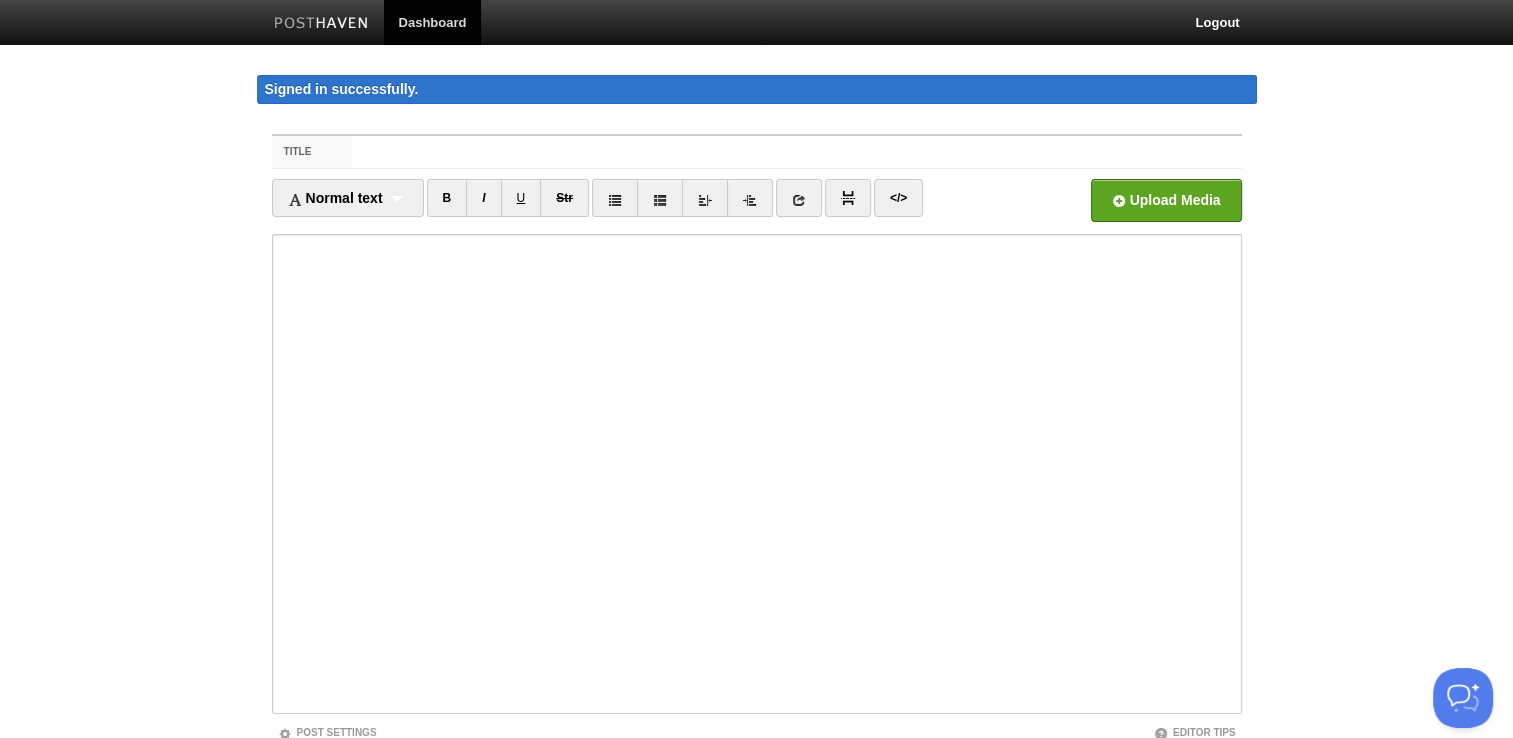 click on "Dashboard" at bounding box center [433, 22] 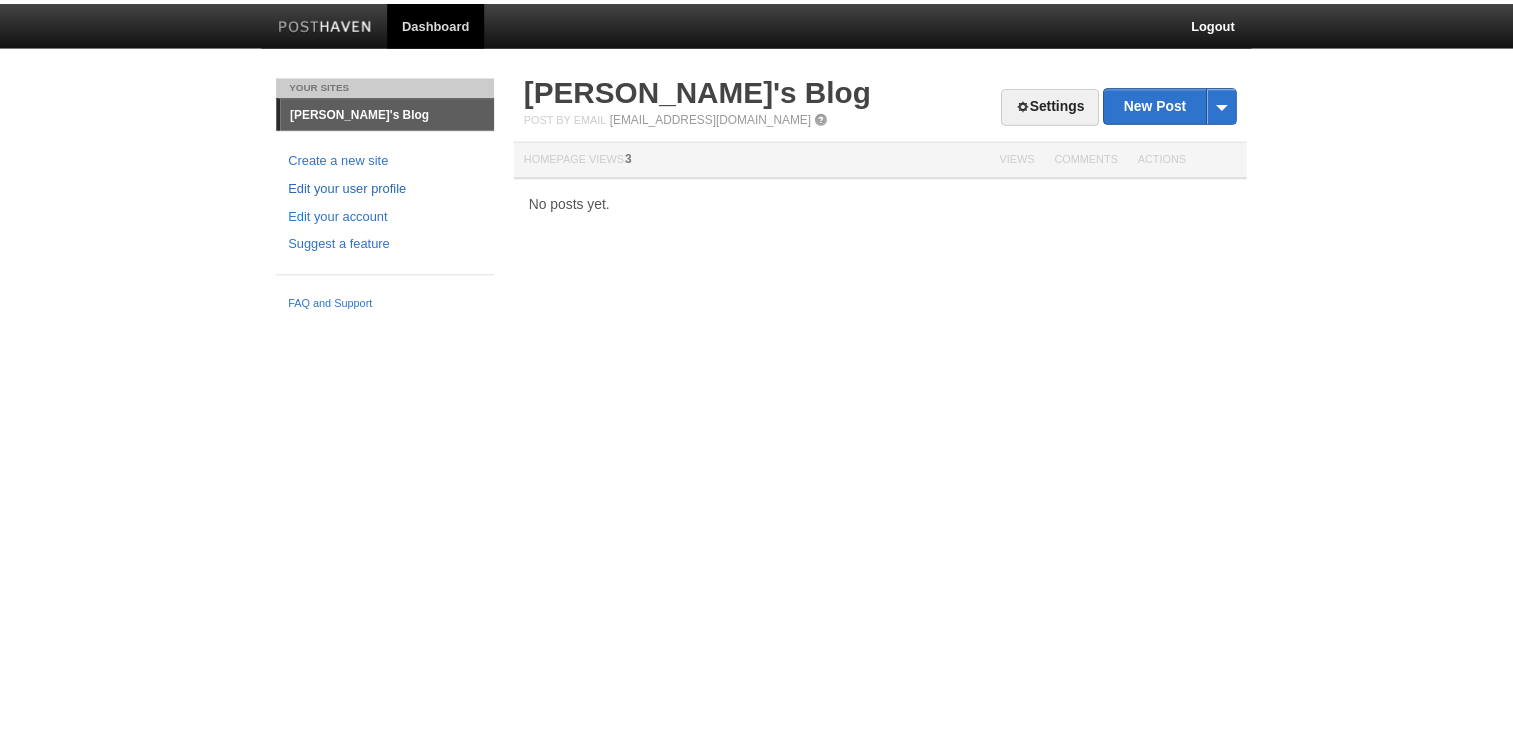 scroll, scrollTop: 0, scrollLeft: 0, axis: both 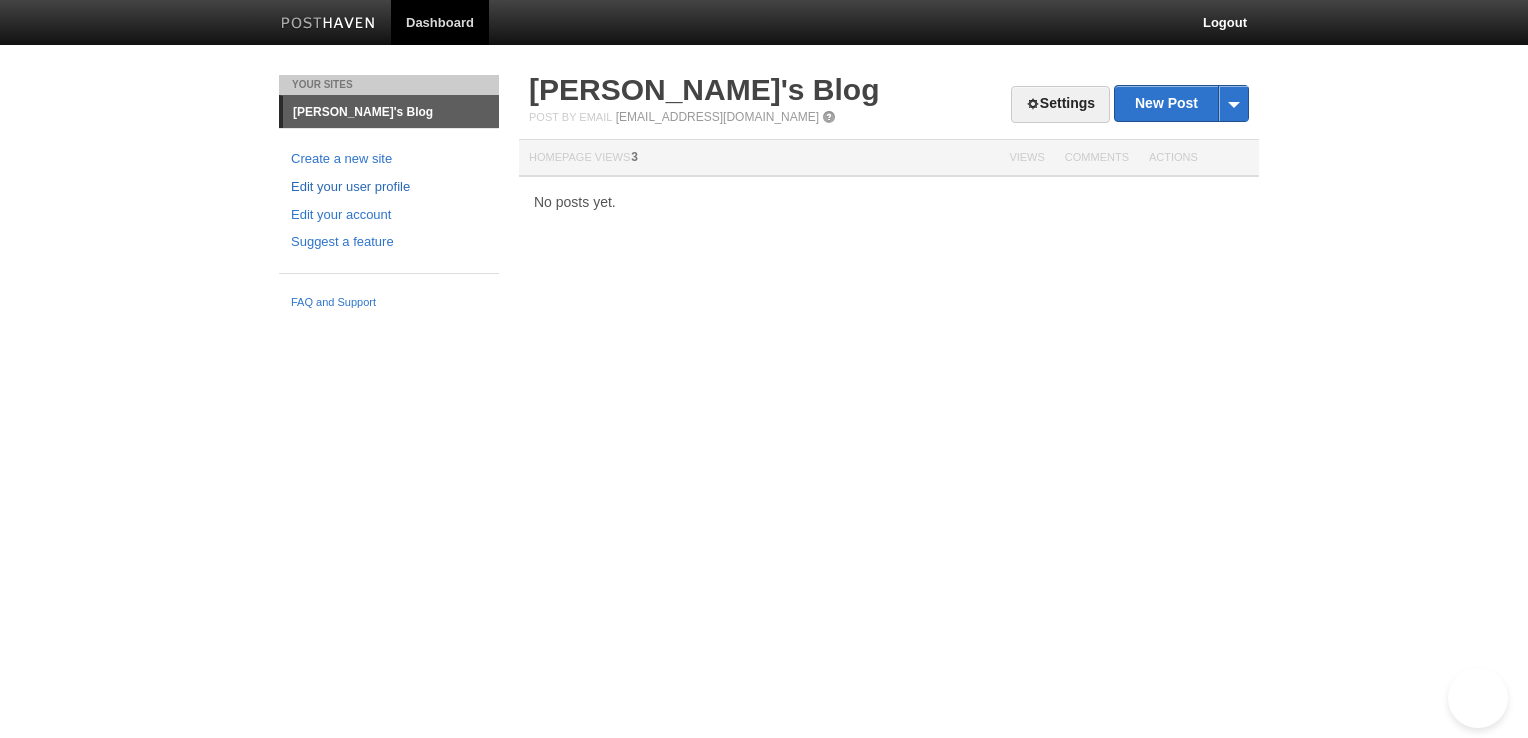 click on "Edit your user profile" at bounding box center [389, 187] 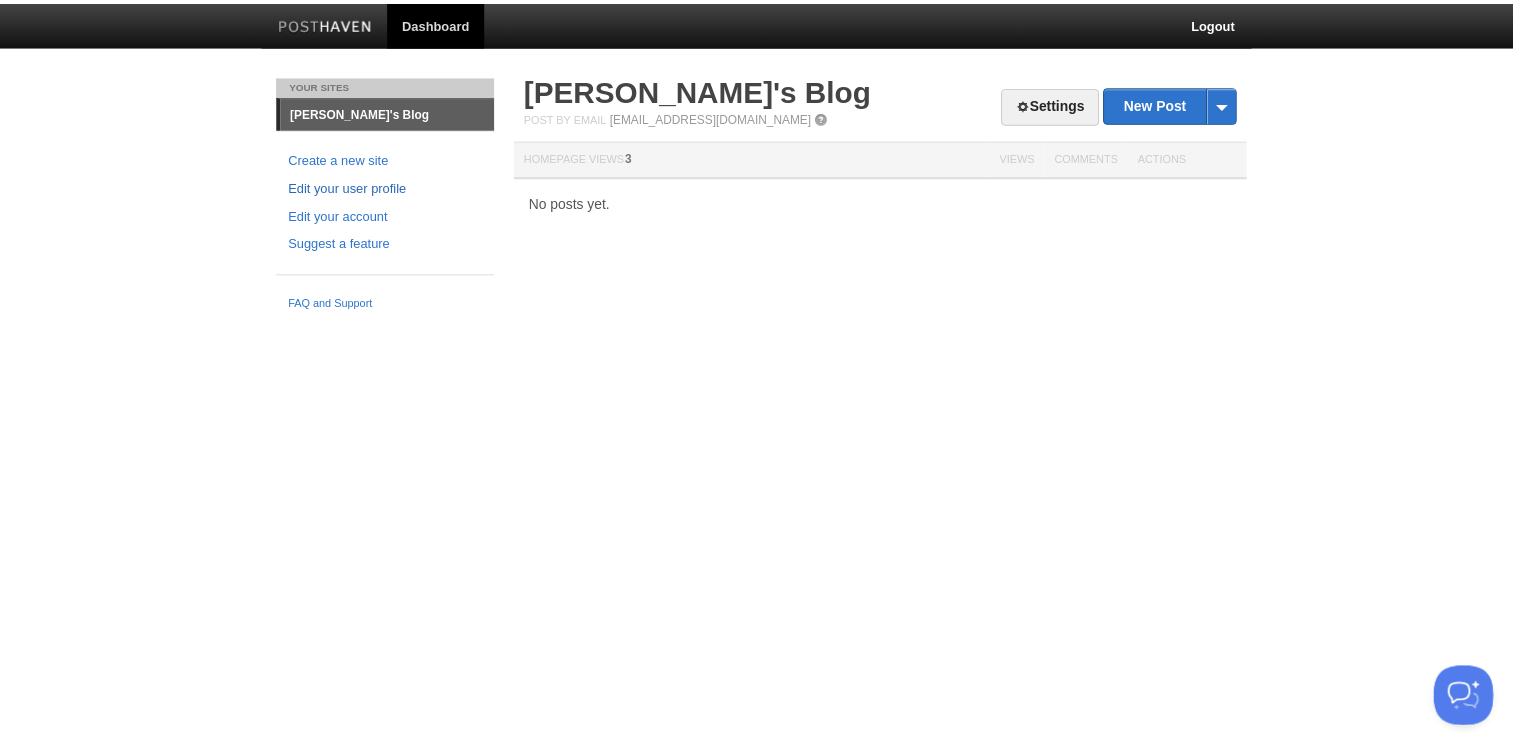 scroll, scrollTop: 0, scrollLeft: 0, axis: both 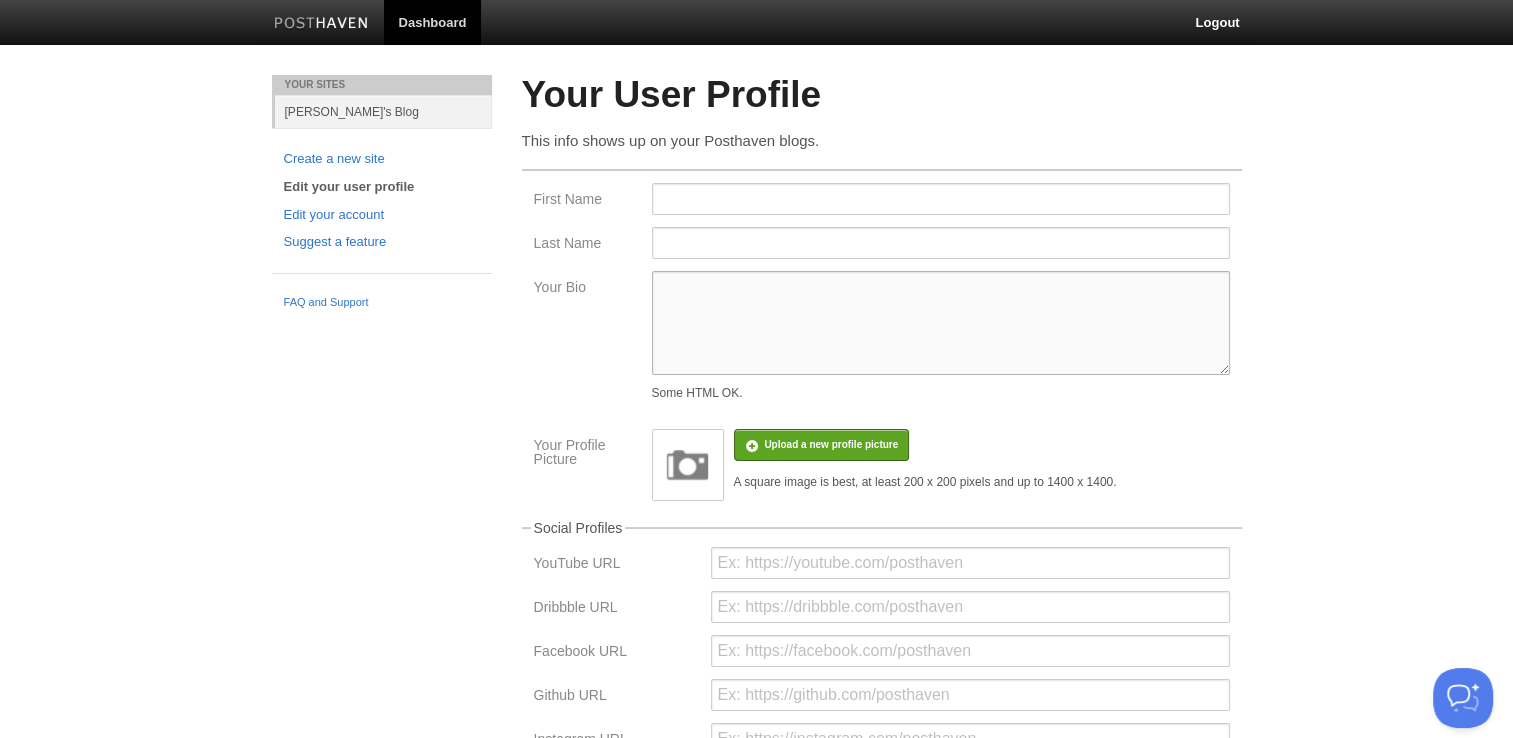 click on "Your Bio" at bounding box center (941, 323) 